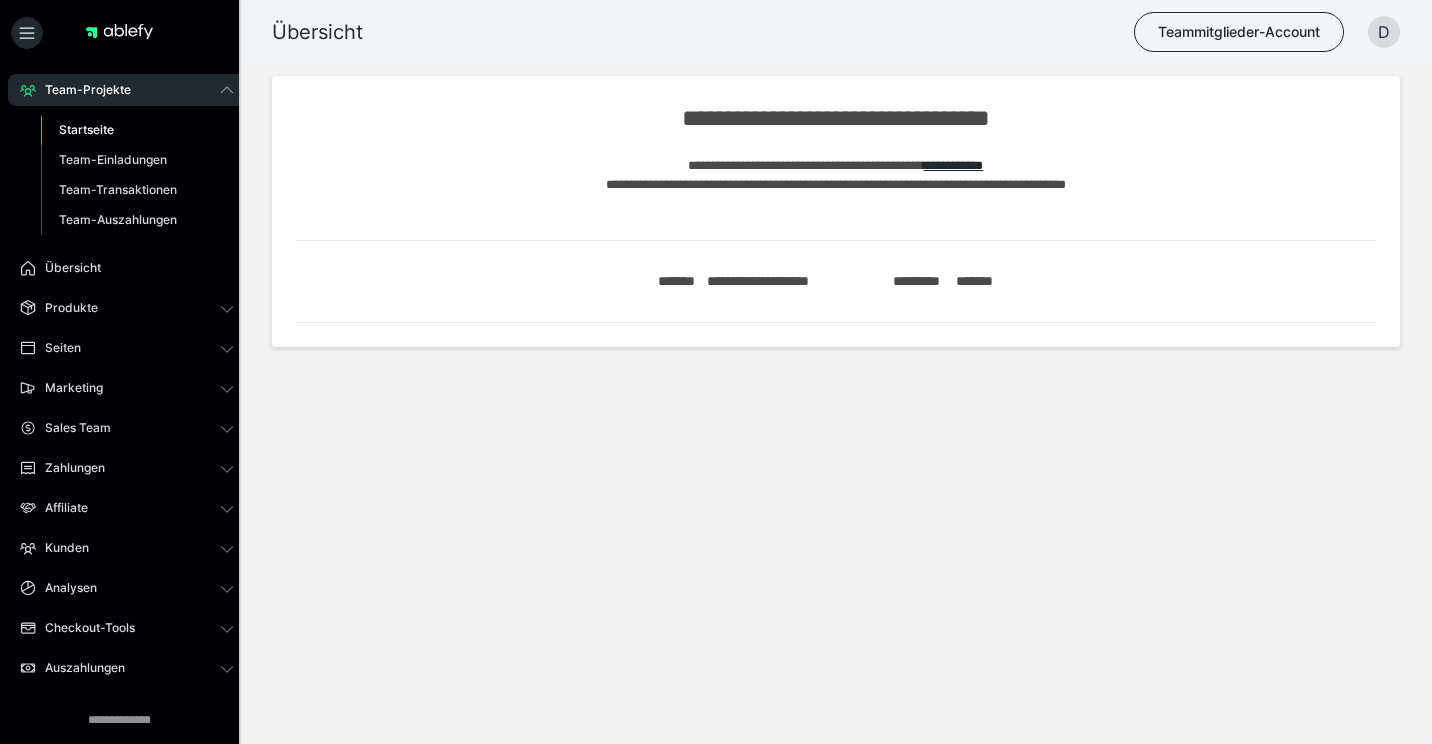 scroll, scrollTop: 0, scrollLeft: 0, axis: both 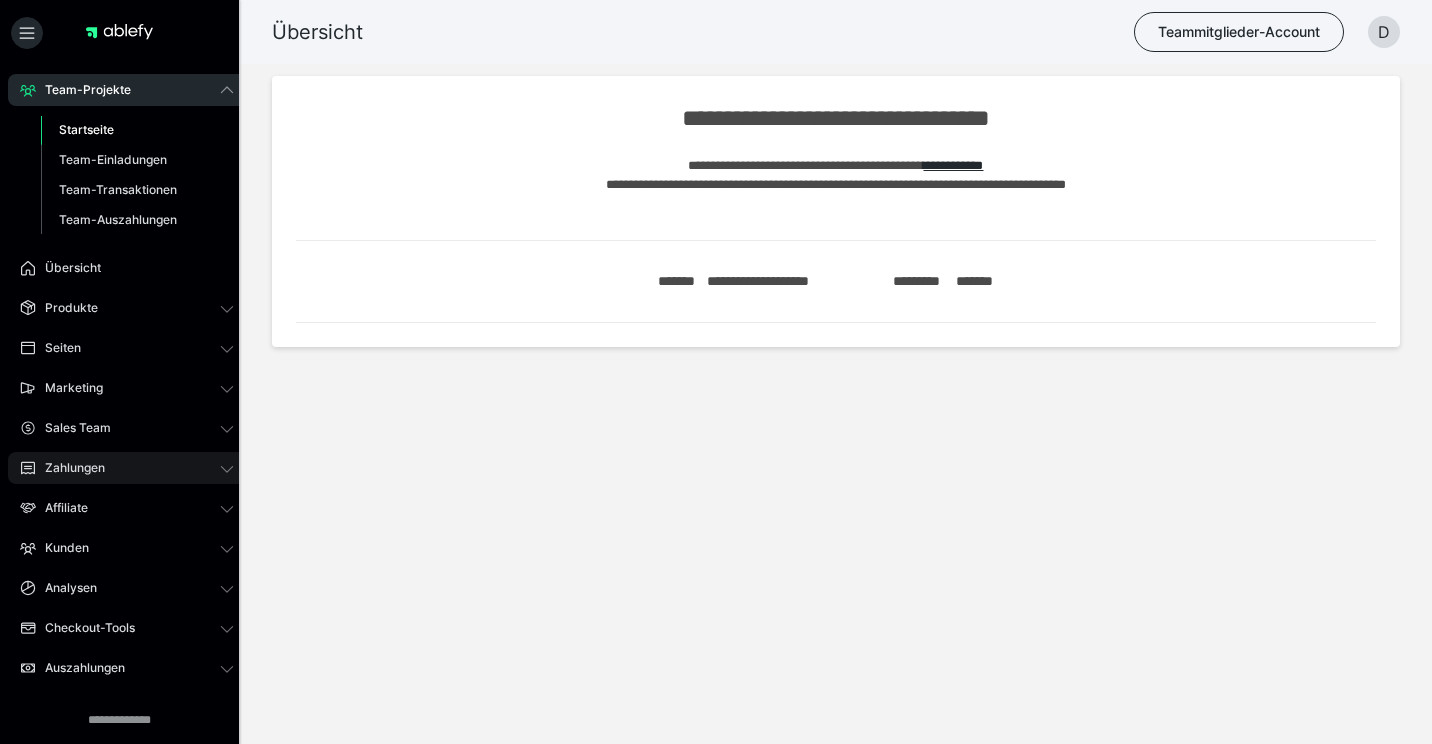 click on "Zahlungen" at bounding box center (127, 468) 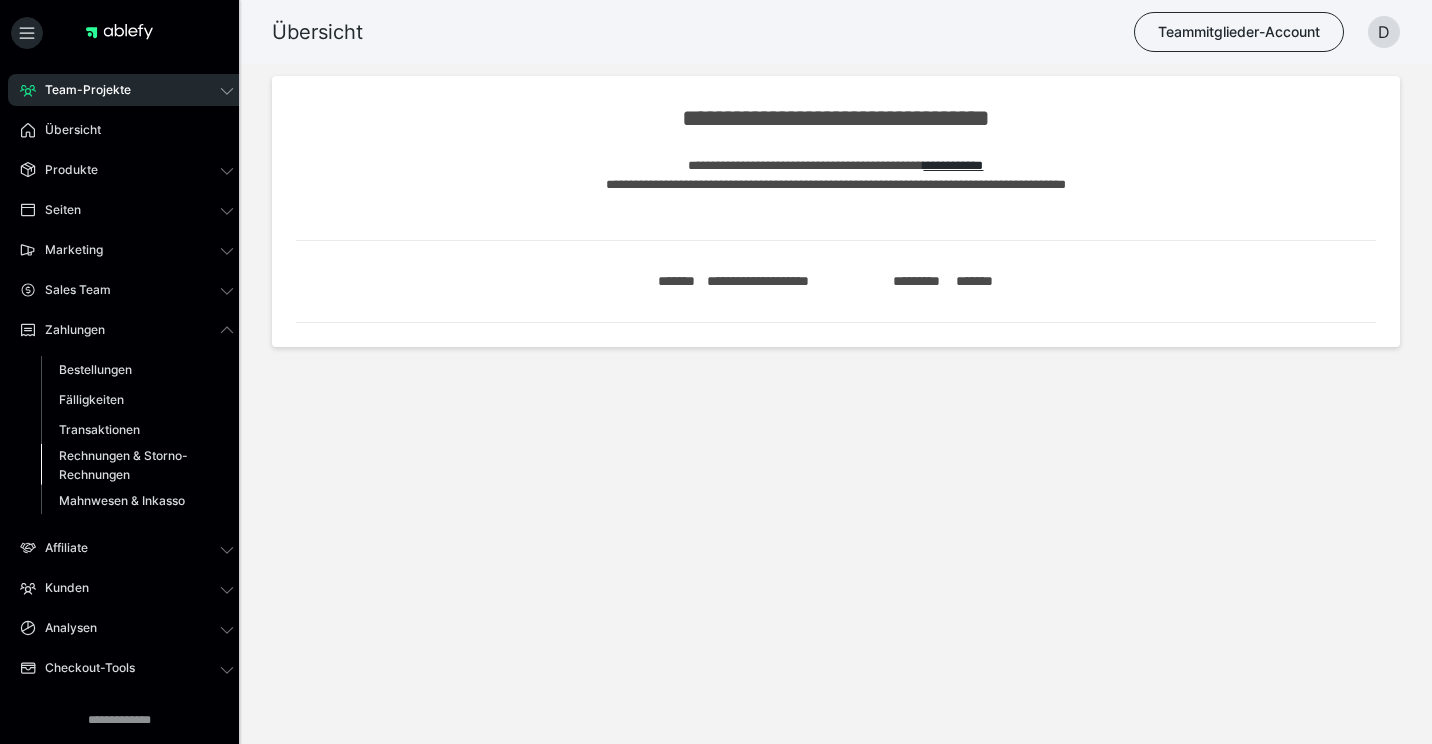 click on "Rechnungen & Storno-Rechnungen" at bounding box center [126, 465] 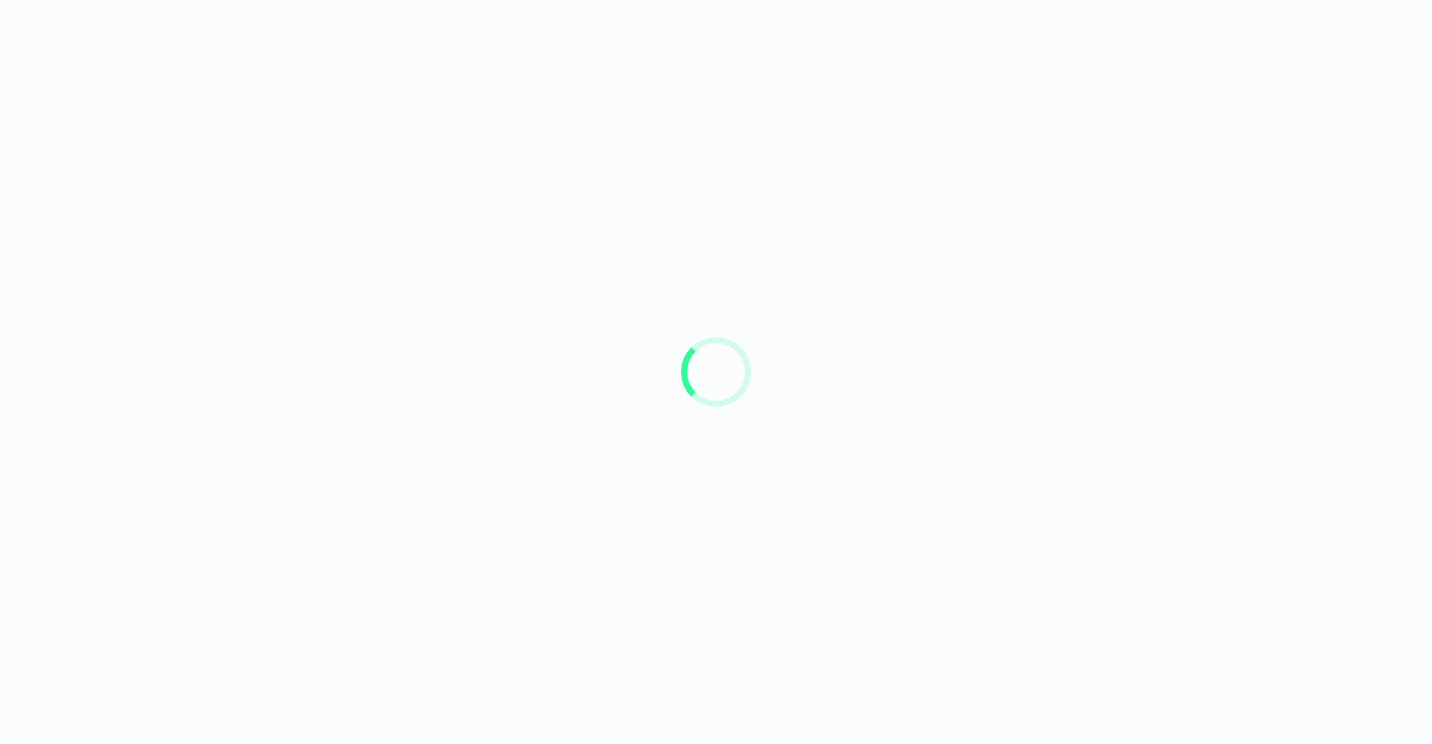 scroll, scrollTop: 0, scrollLeft: 0, axis: both 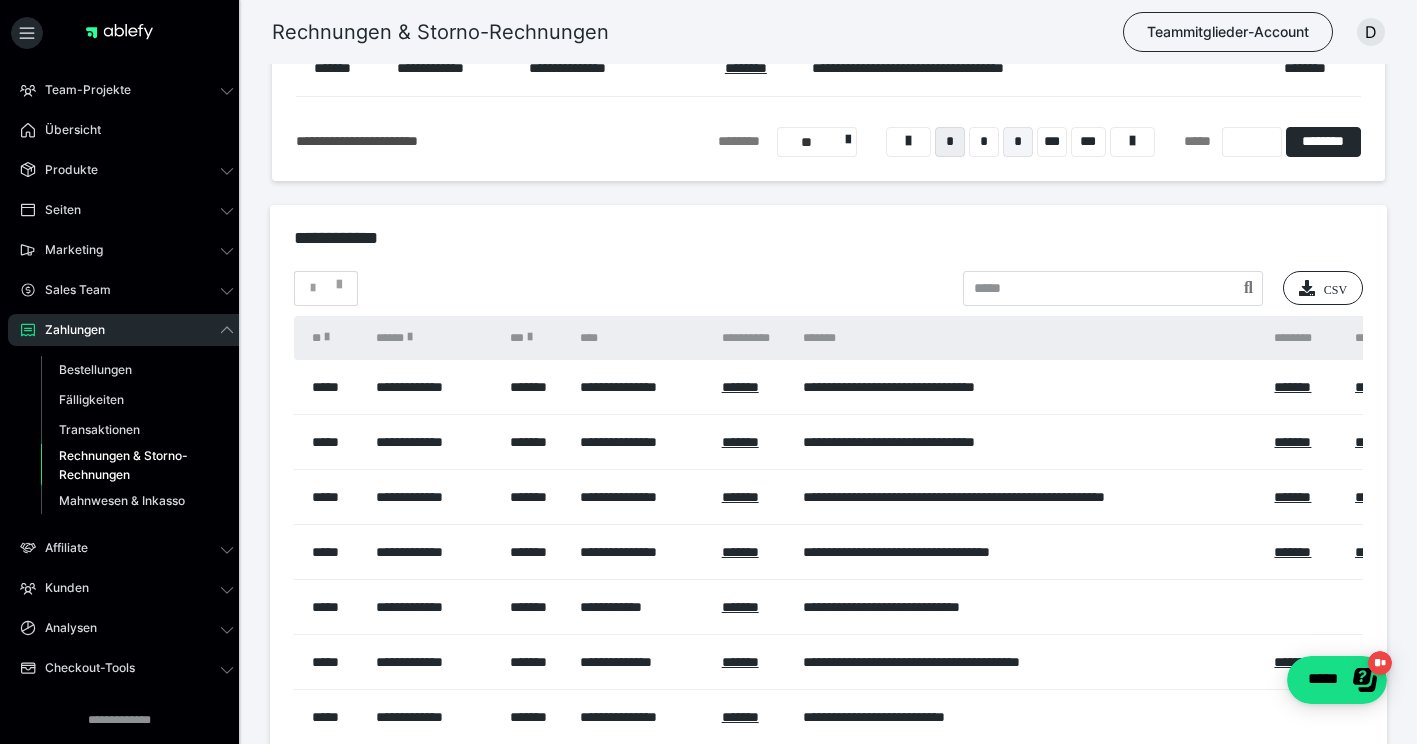 click on "*" at bounding box center [1018, 142] 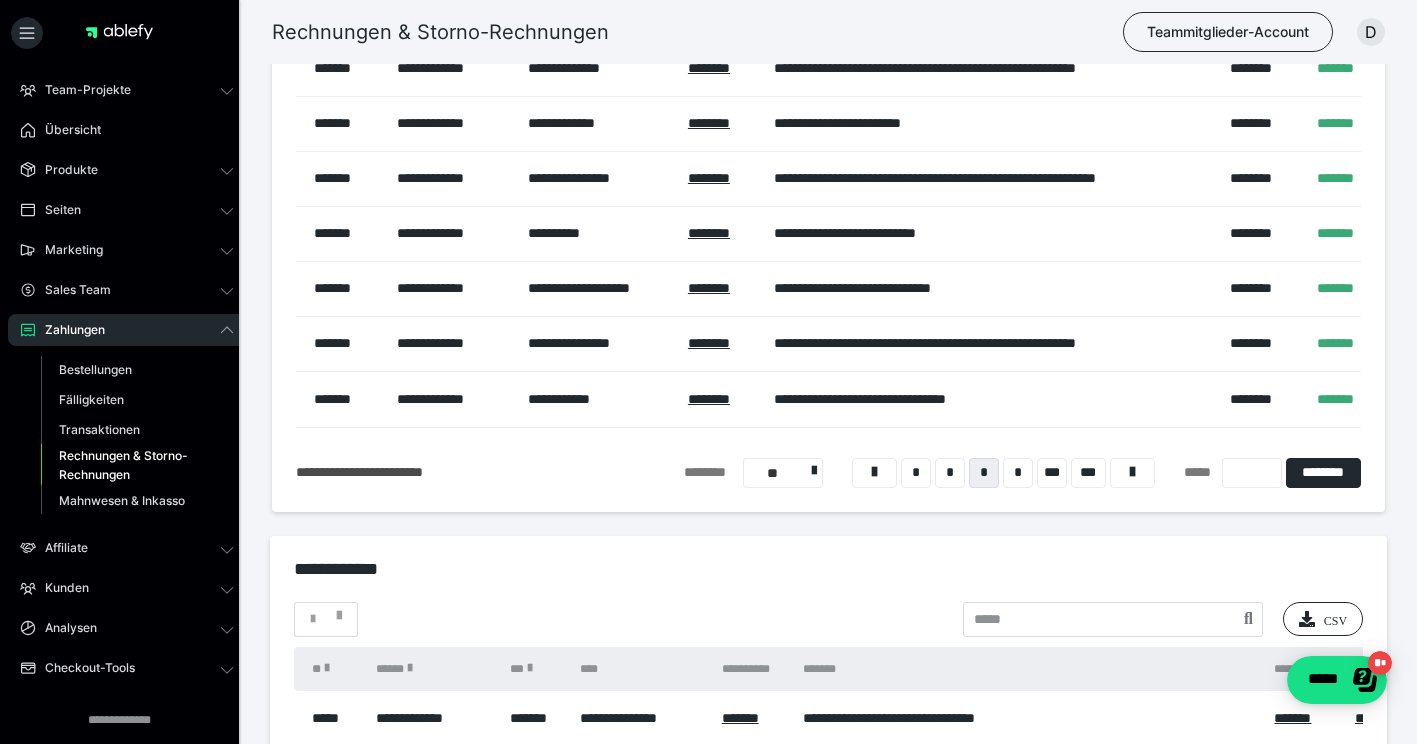 scroll, scrollTop: 845, scrollLeft: 0, axis: vertical 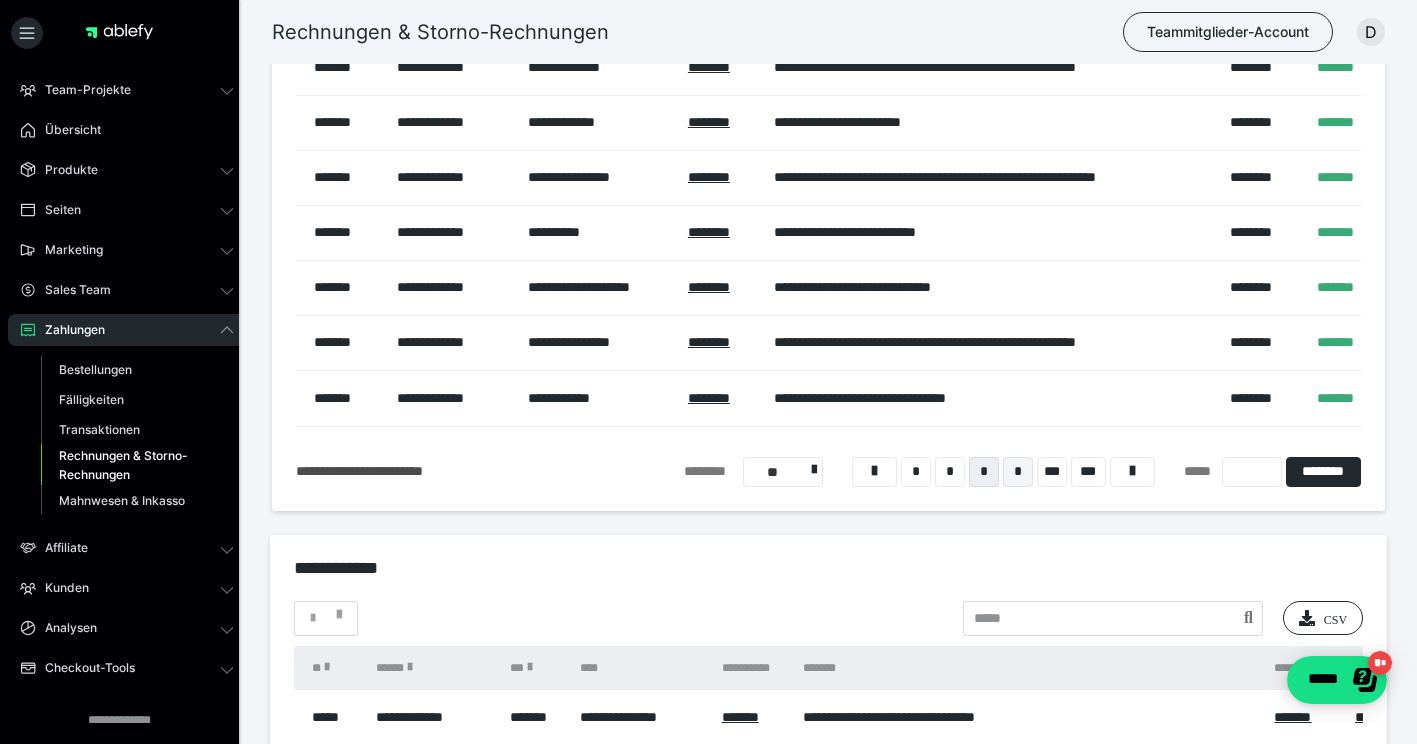 click on "*" at bounding box center (1018, 472) 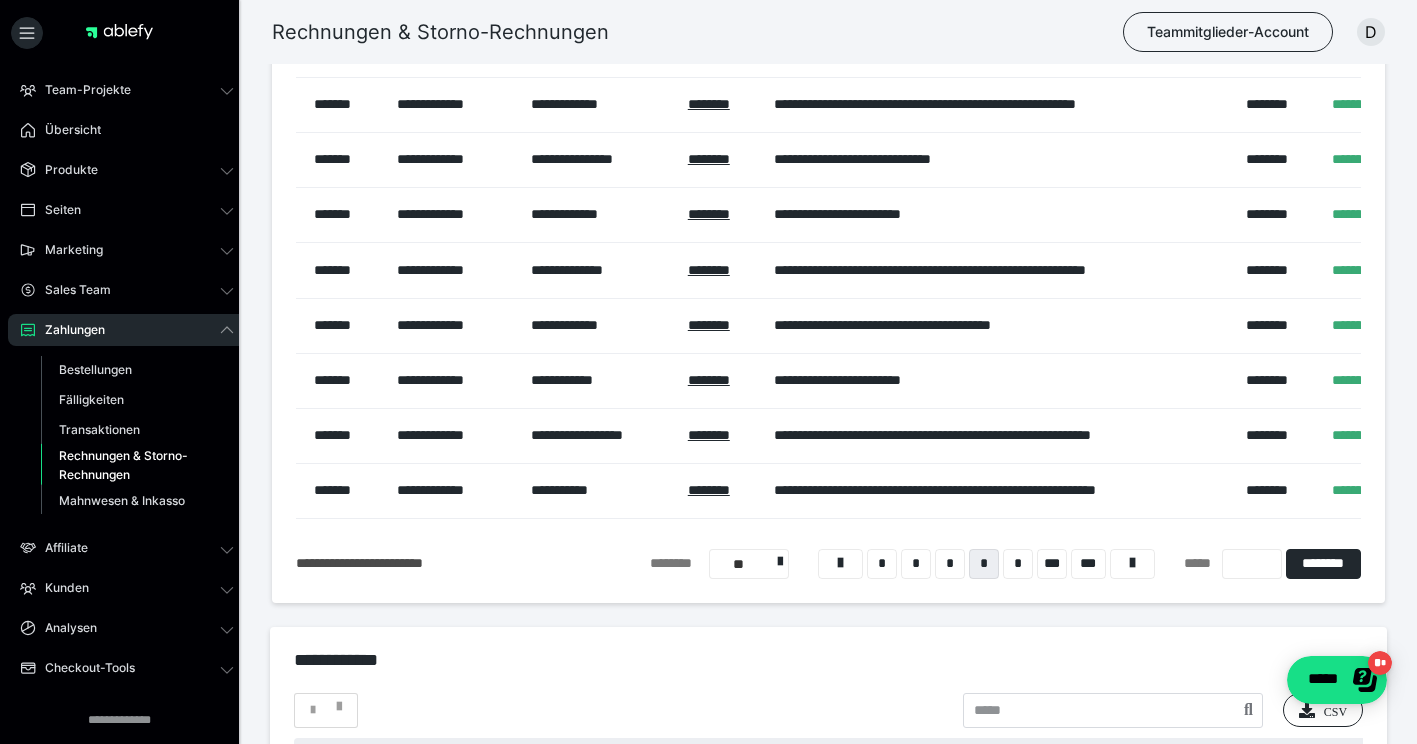 scroll, scrollTop: 801, scrollLeft: 0, axis: vertical 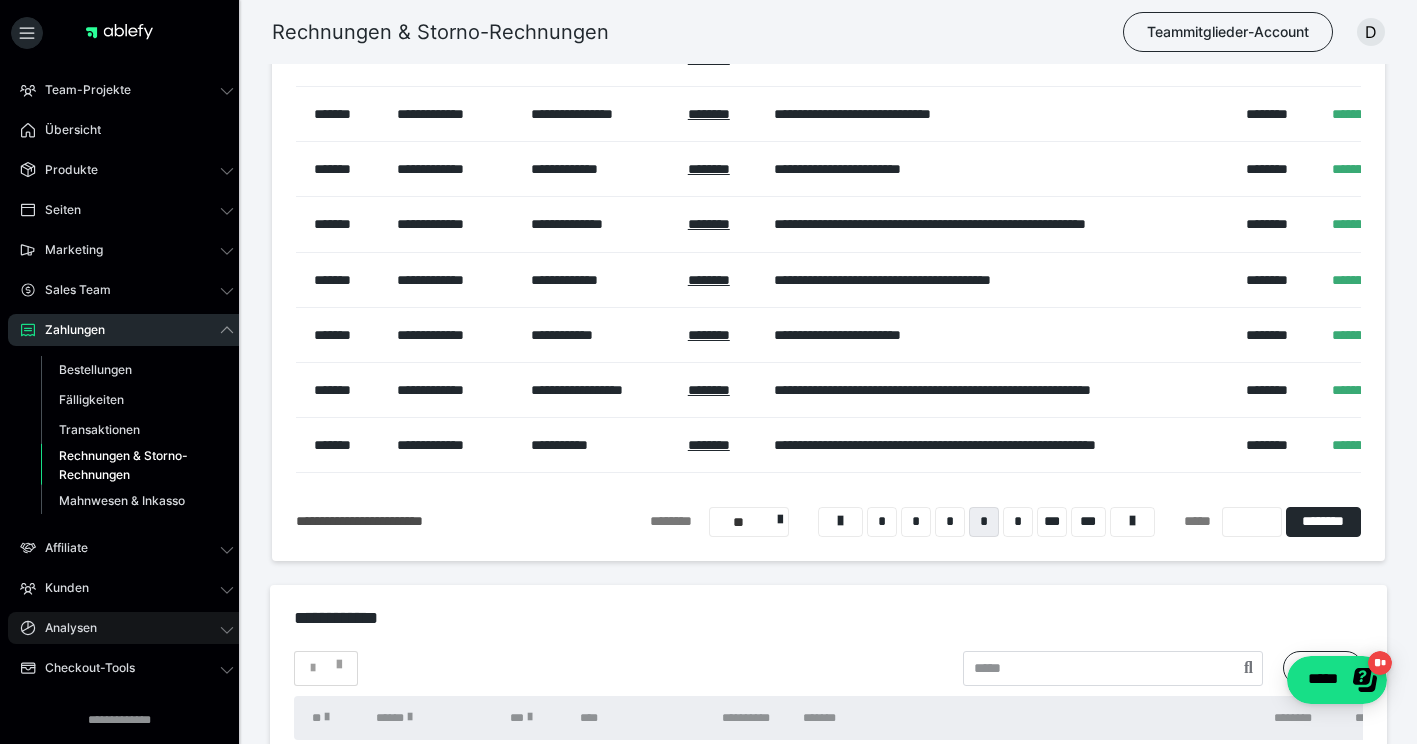 click on "Analysen" at bounding box center [64, 628] 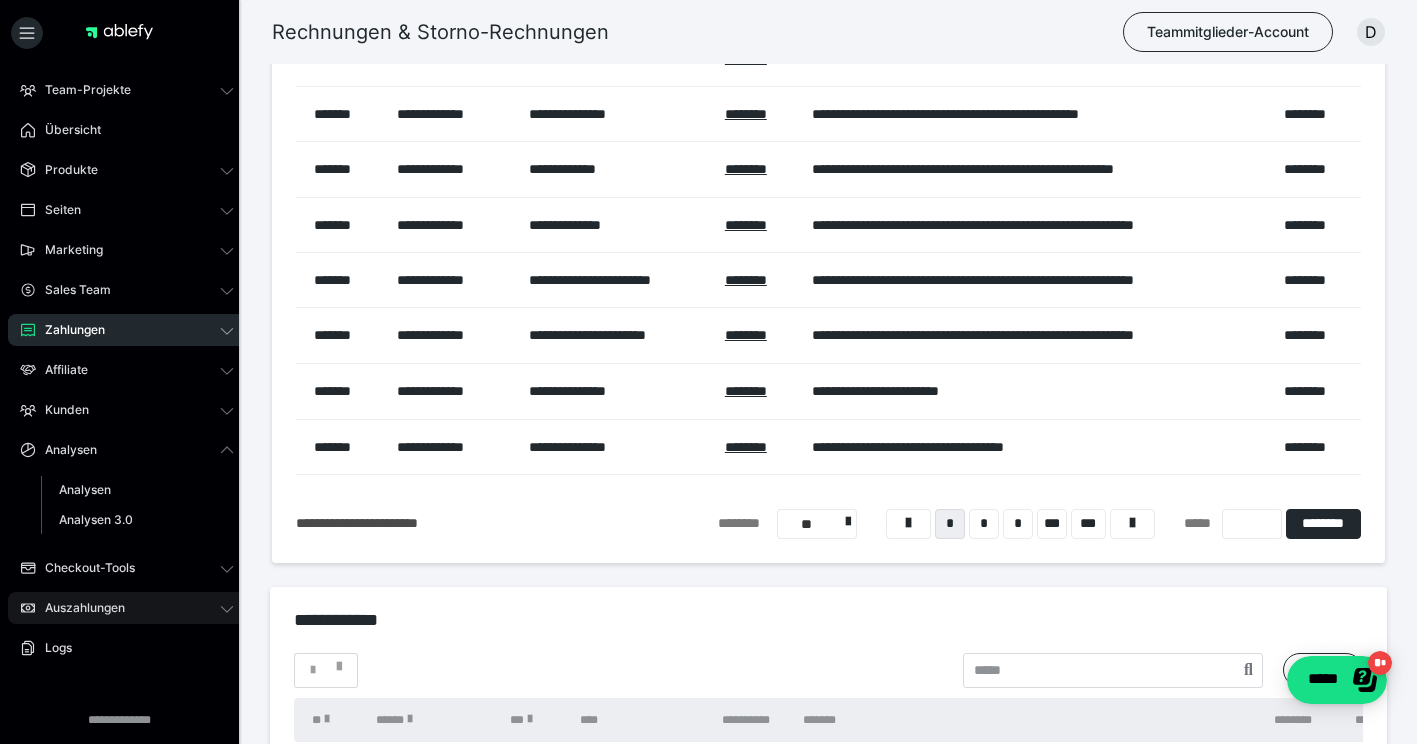 click on "Auszahlungen" at bounding box center (78, 608) 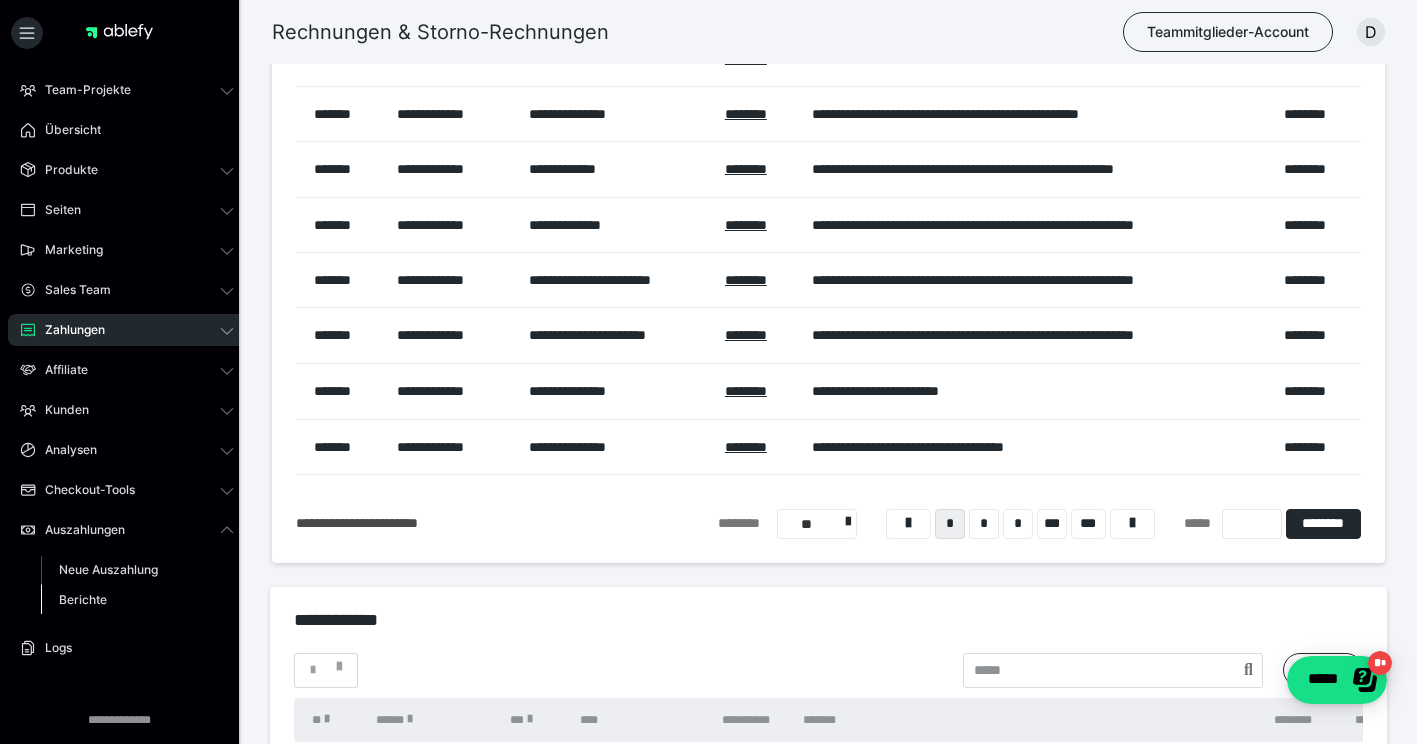 click on "Berichte" at bounding box center (83, 599) 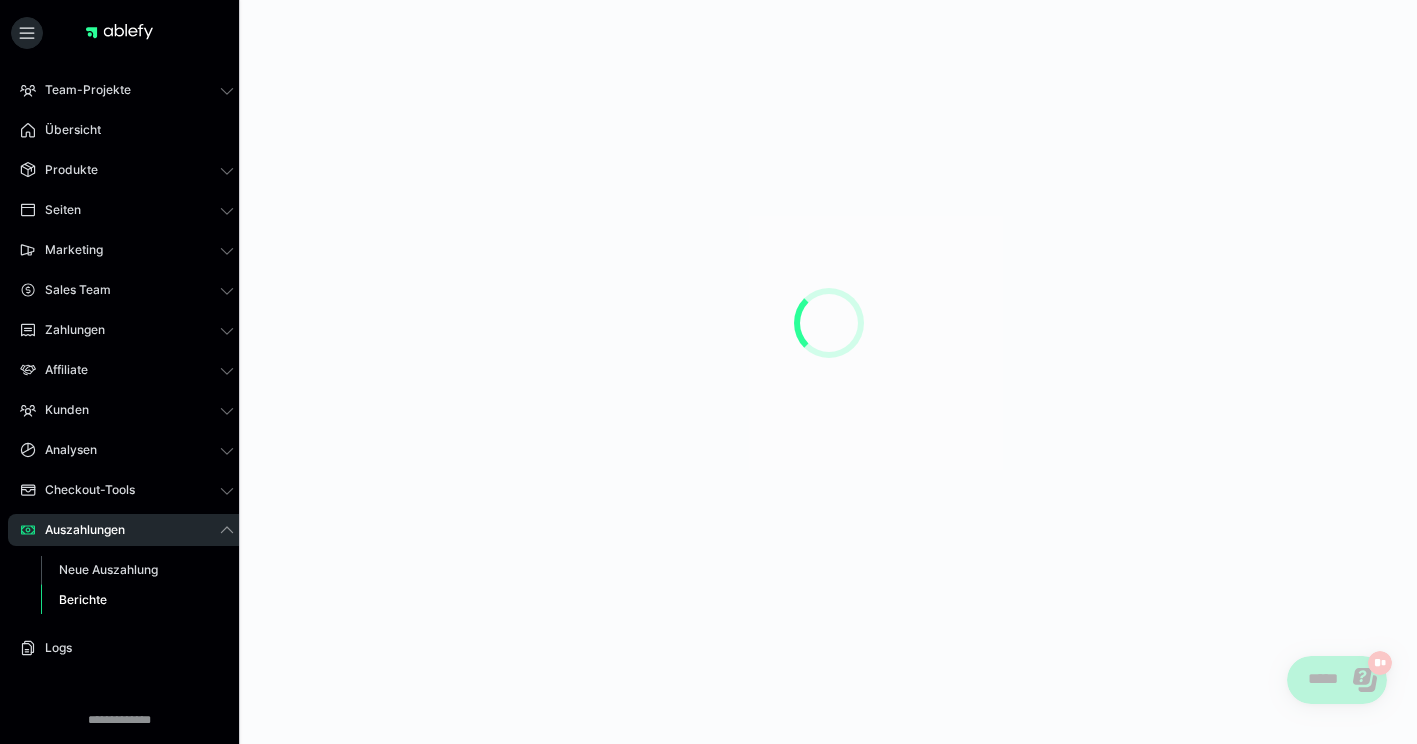 scroll, scrollTop: 0, scrollLeft: 0, axis: both 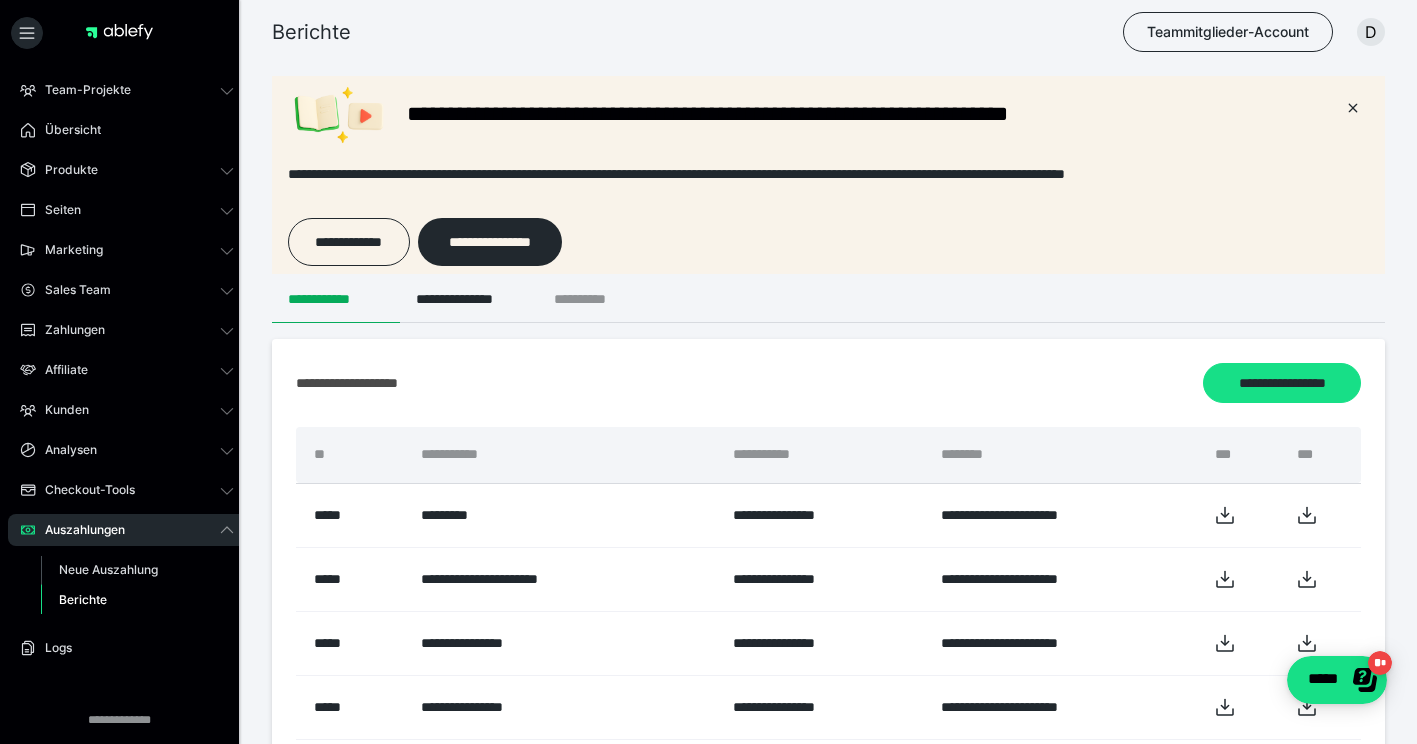click on "**********" at bounding box center [596, 299] 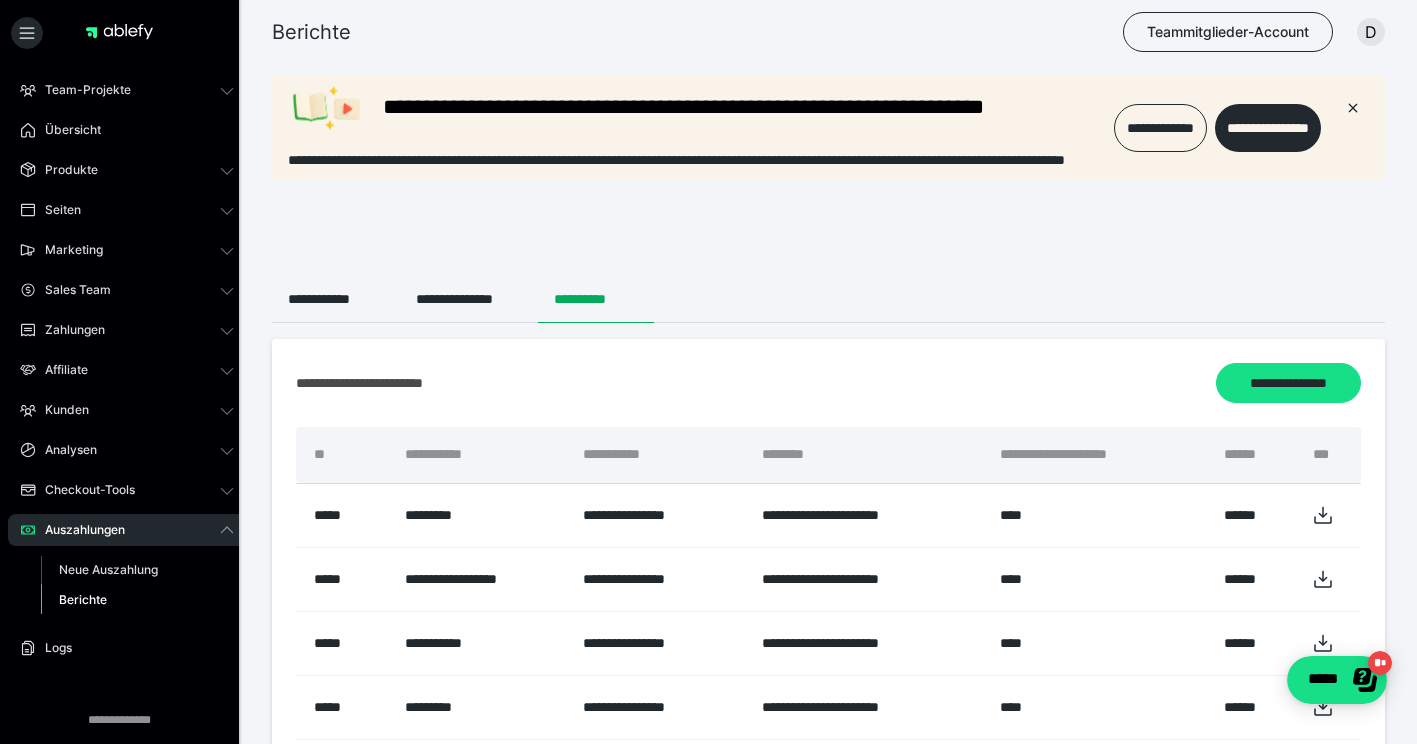 scroll, scrollTop: 0, scrollLeft: 0, axis: both 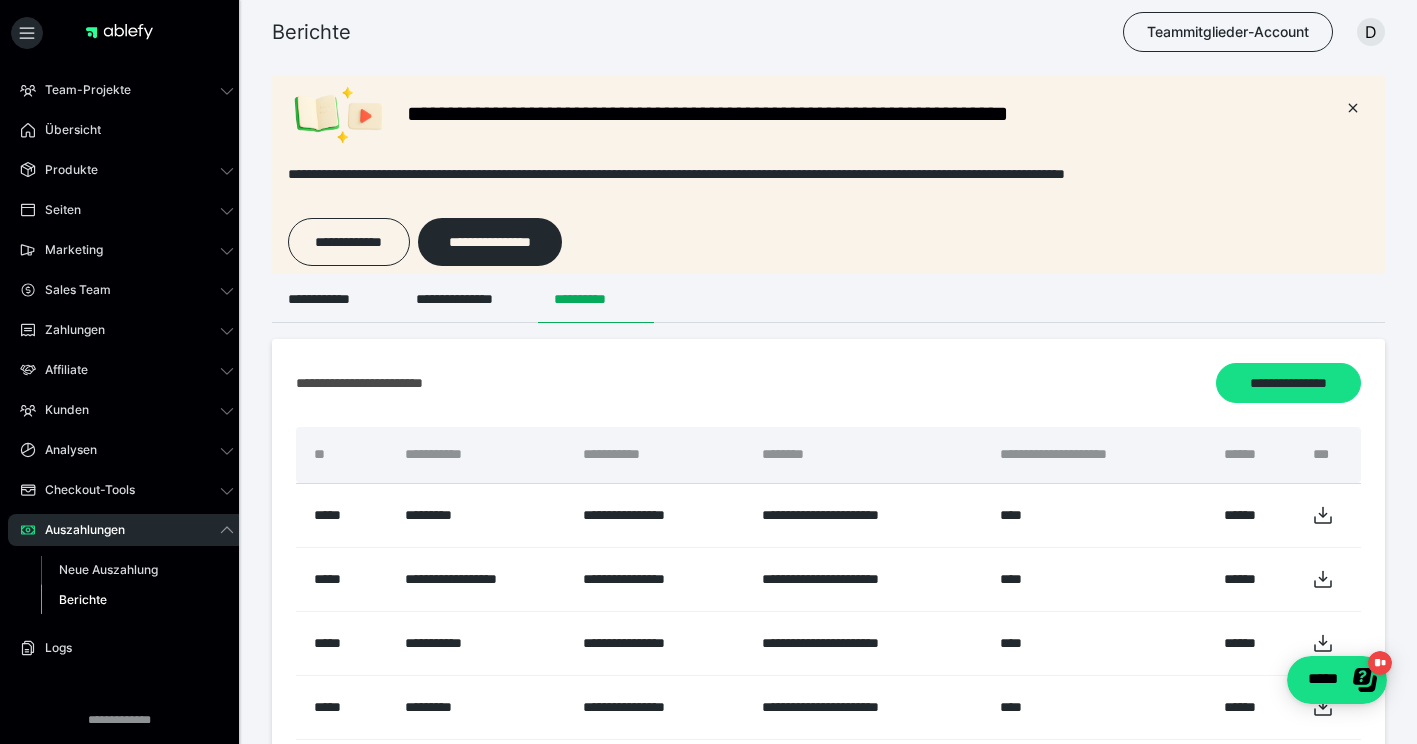 click on "**********" at bounding box center [596, 299] 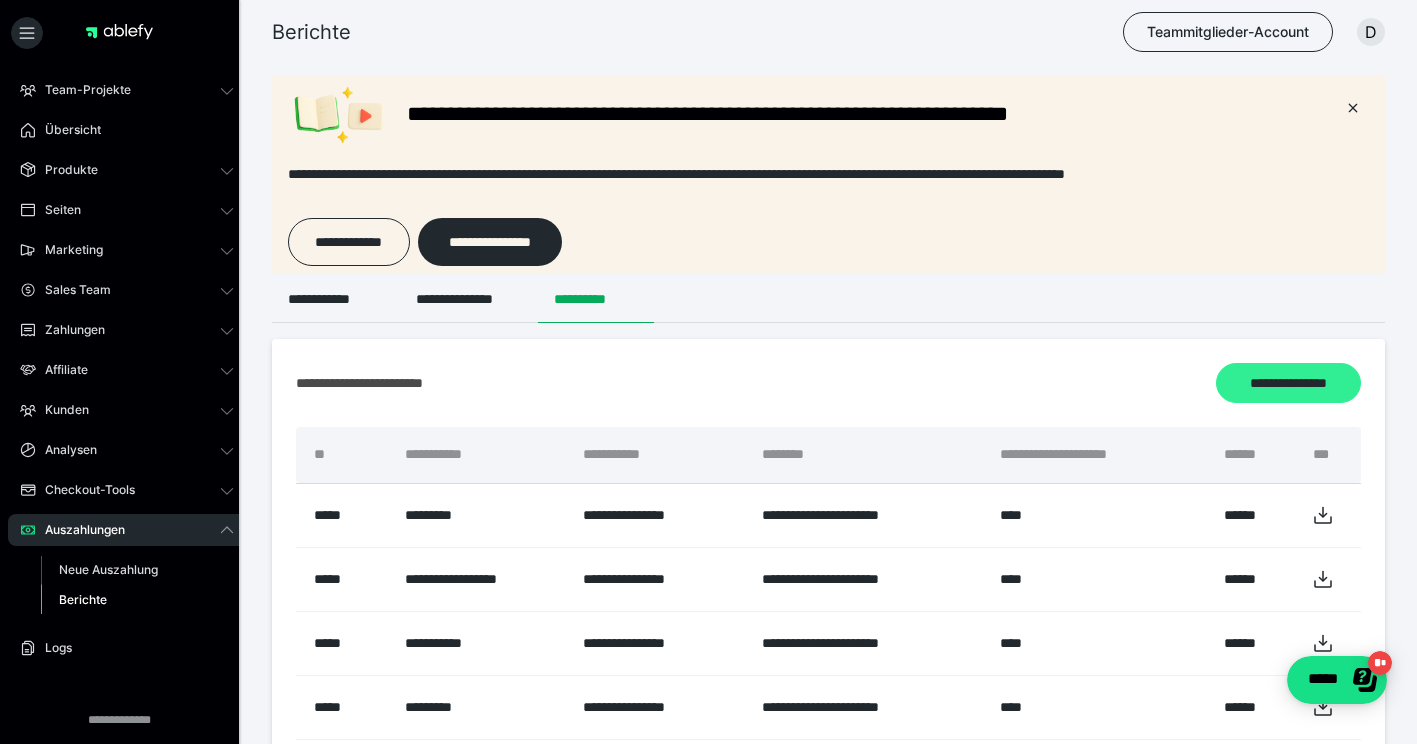 click on "**********" at bounding box center [1288, 383] 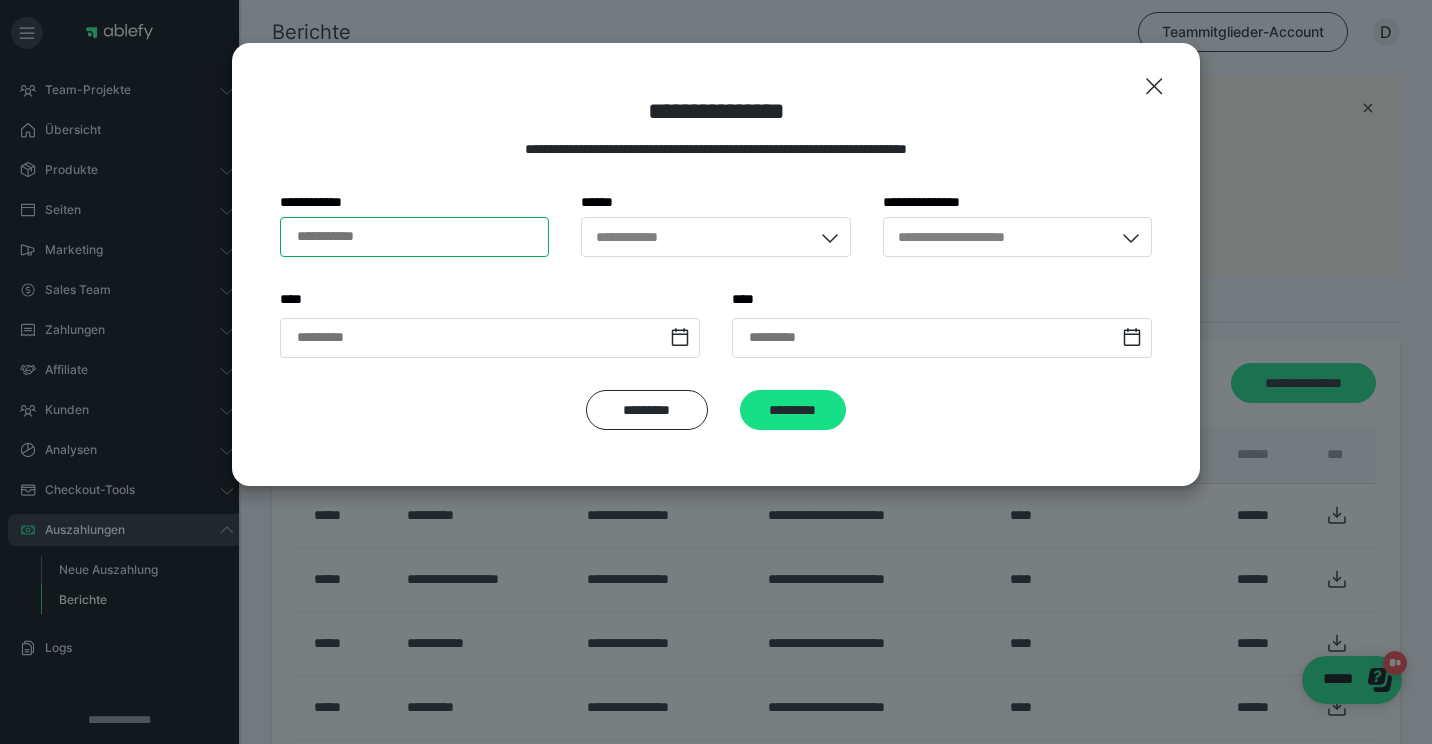 click on "**********" at bounding box center (414, 237) 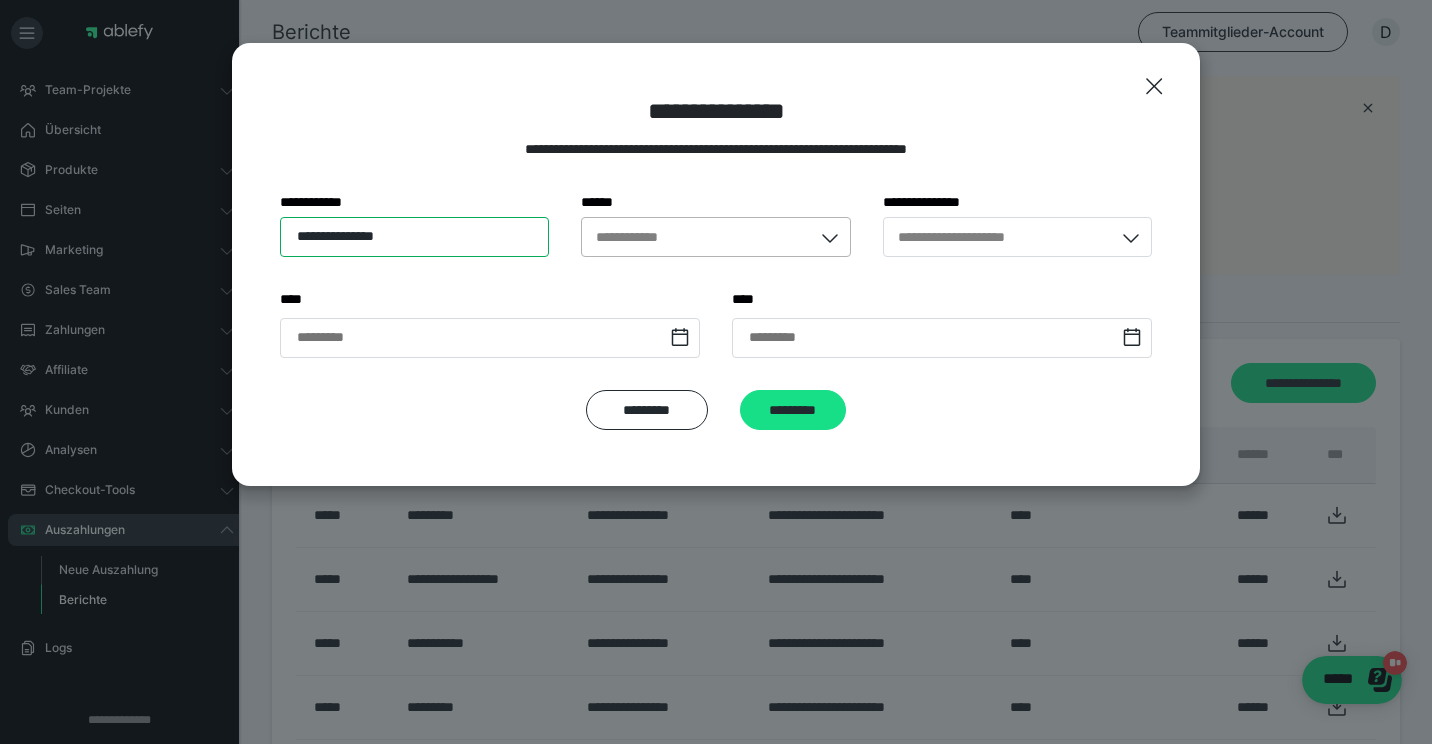 type on "**********" 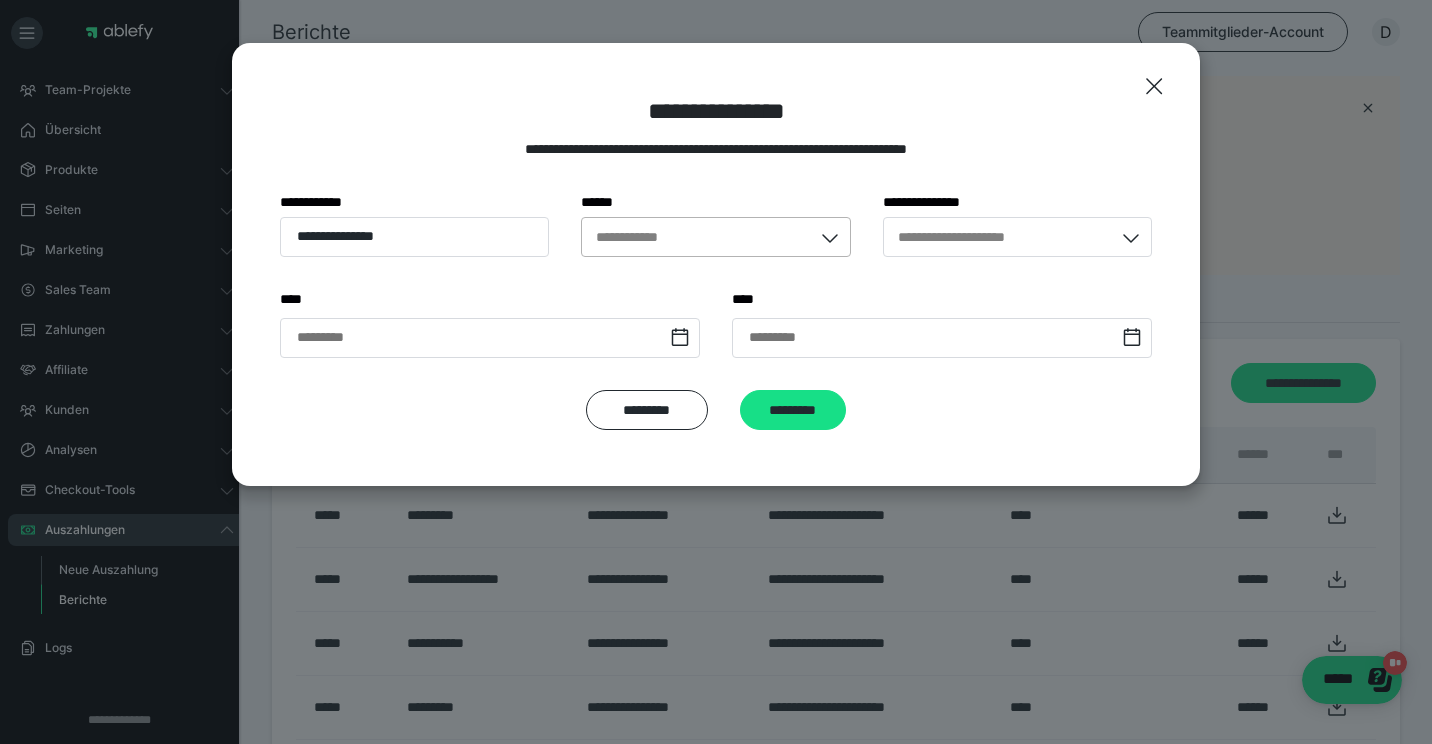 click on "**********" at bounding box center (696, 237) 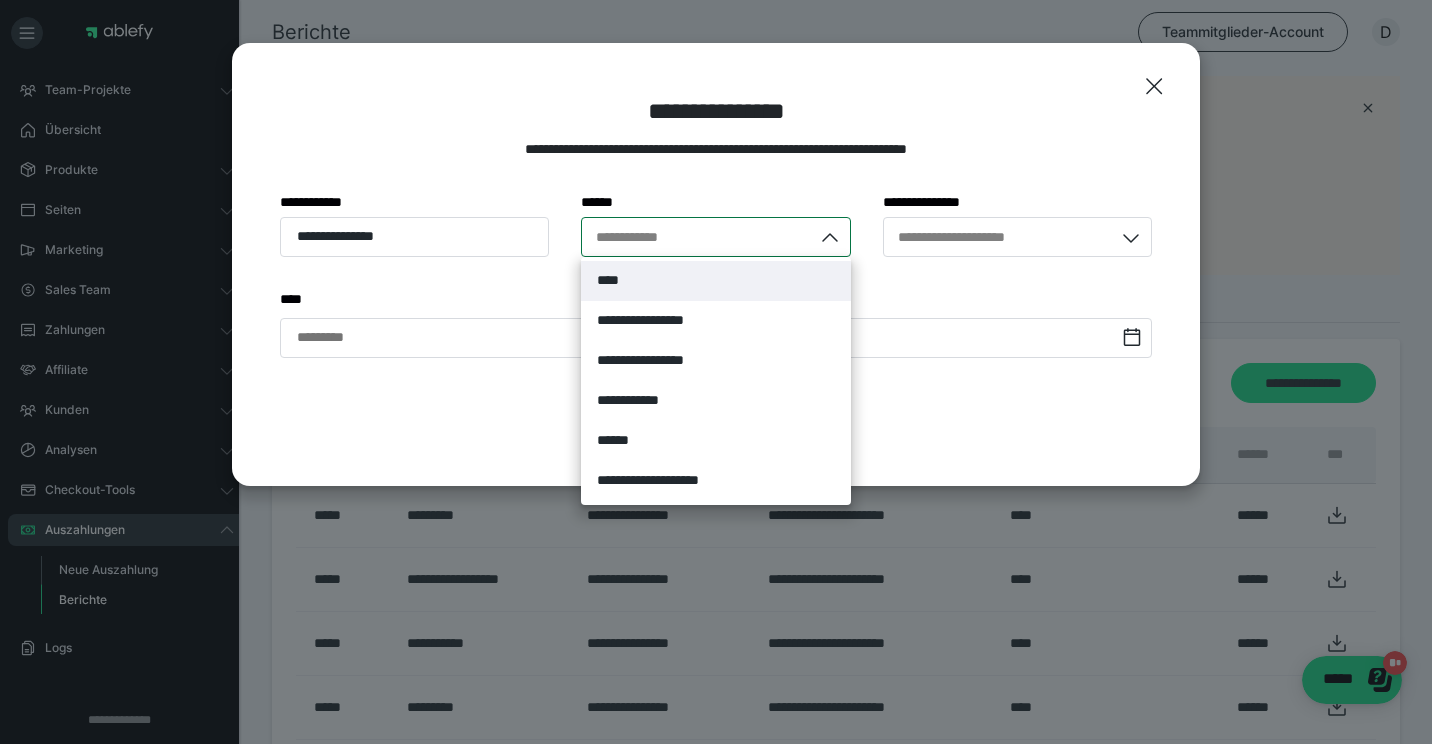 click on "****" at bounding box center [715, 281] 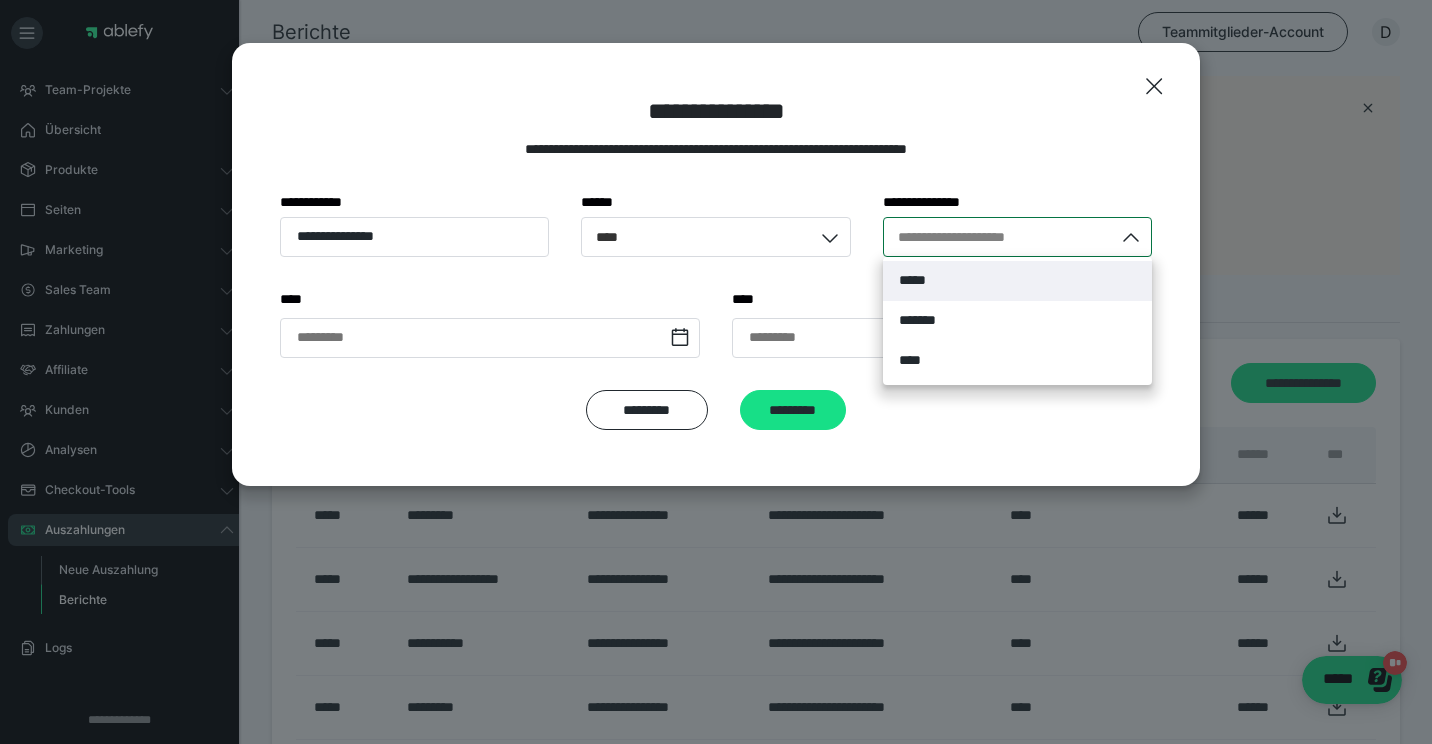 click on "**********" at bounding box center (998, 237) 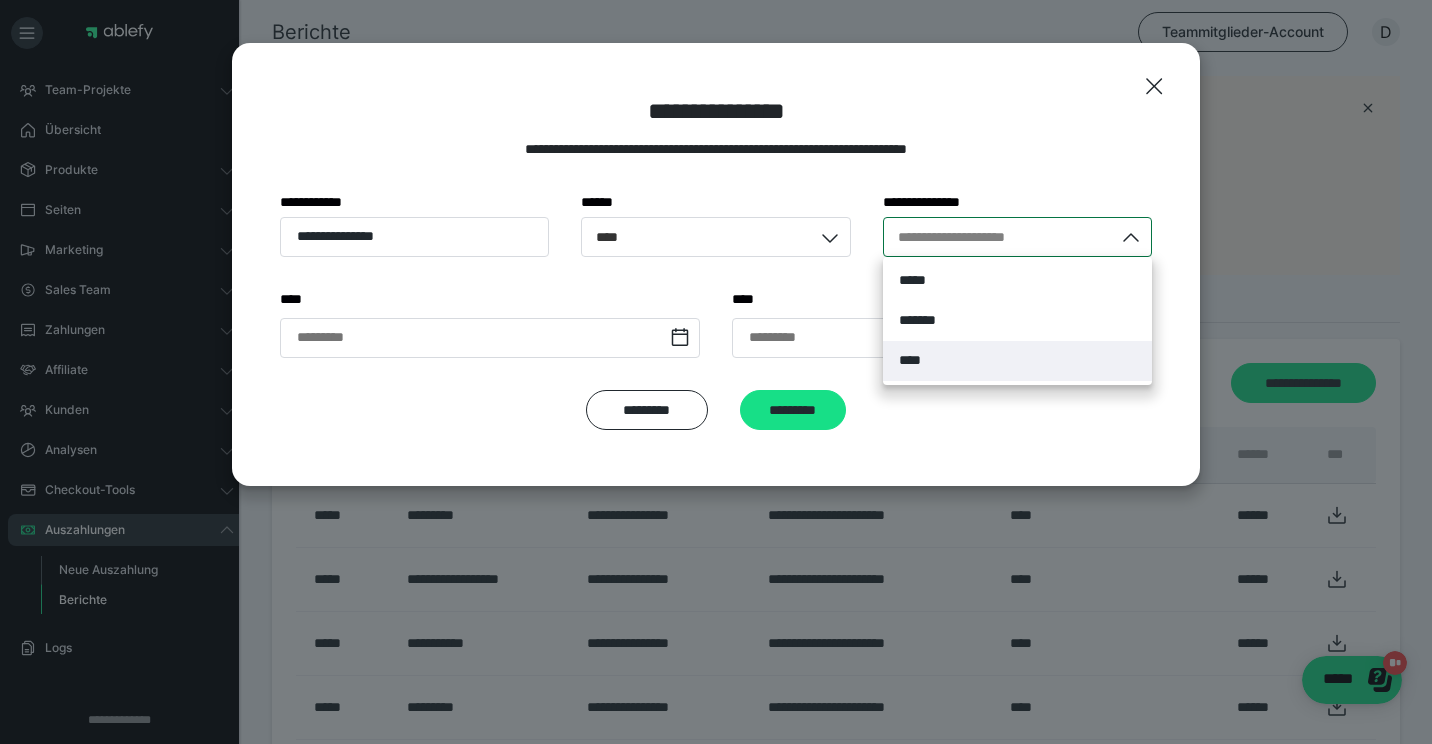 click on "****" at bounding box center (911, 360) 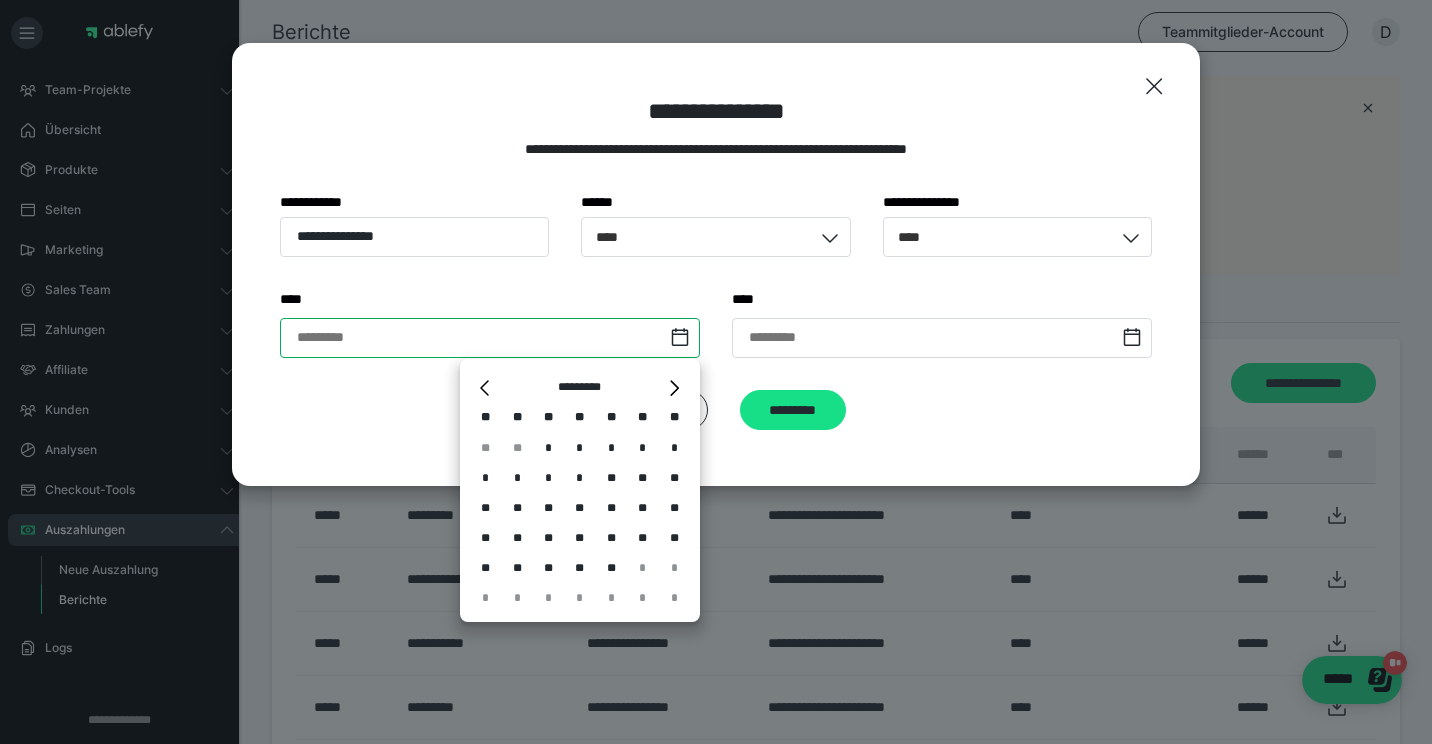 click at bounding box center [490, 338] 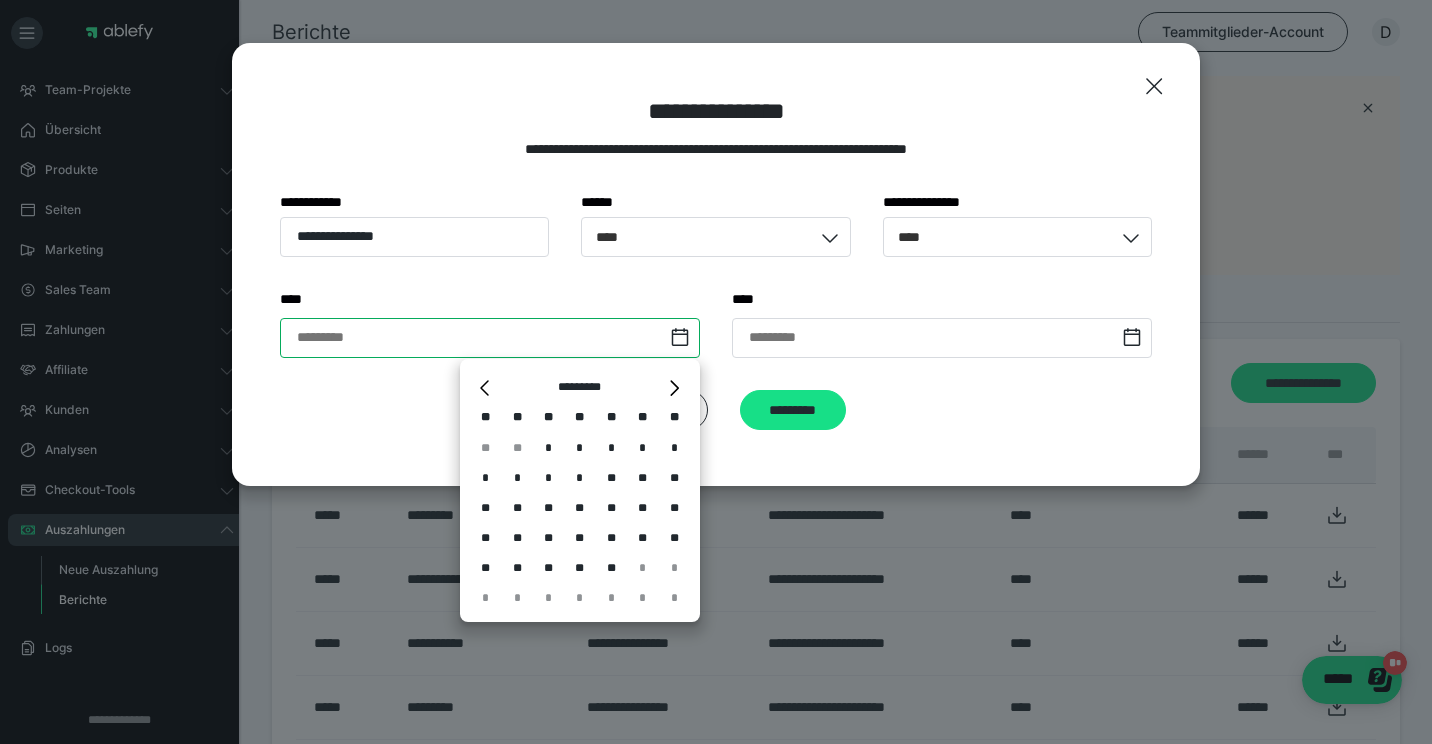 click at bounding box center (490, 338) 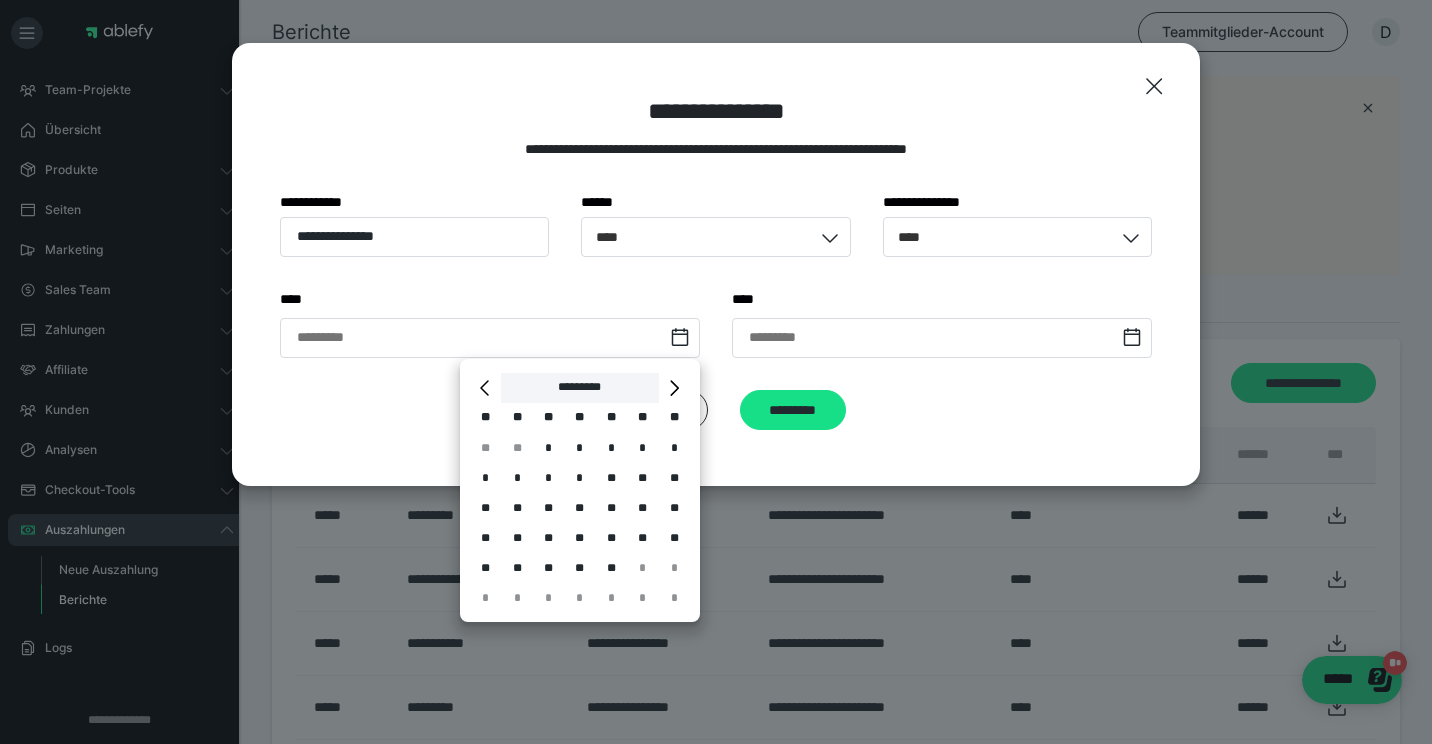 click on "*********" at bounding box center (579, 388) 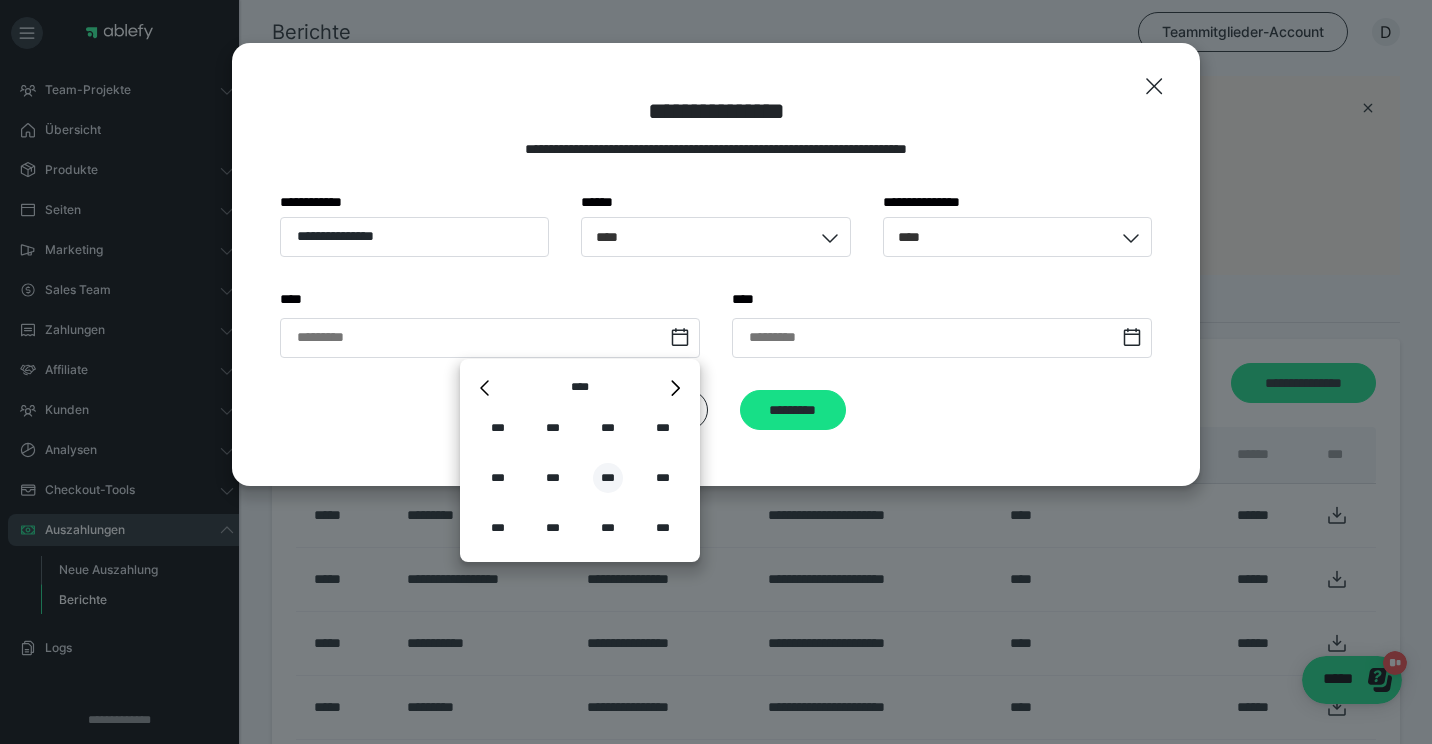 click on "***" at bounding box center [608, 478] 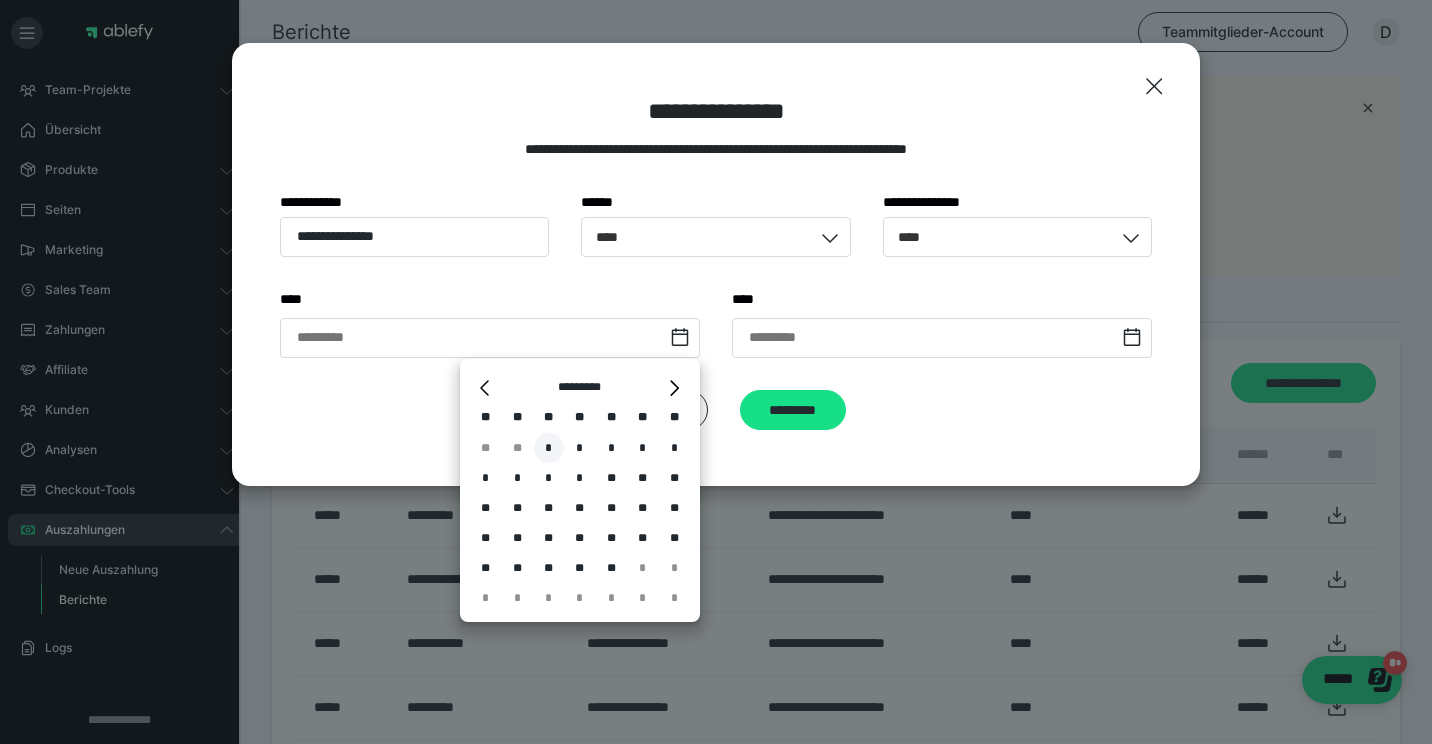 click on "*" at bounding box center (549, 448) 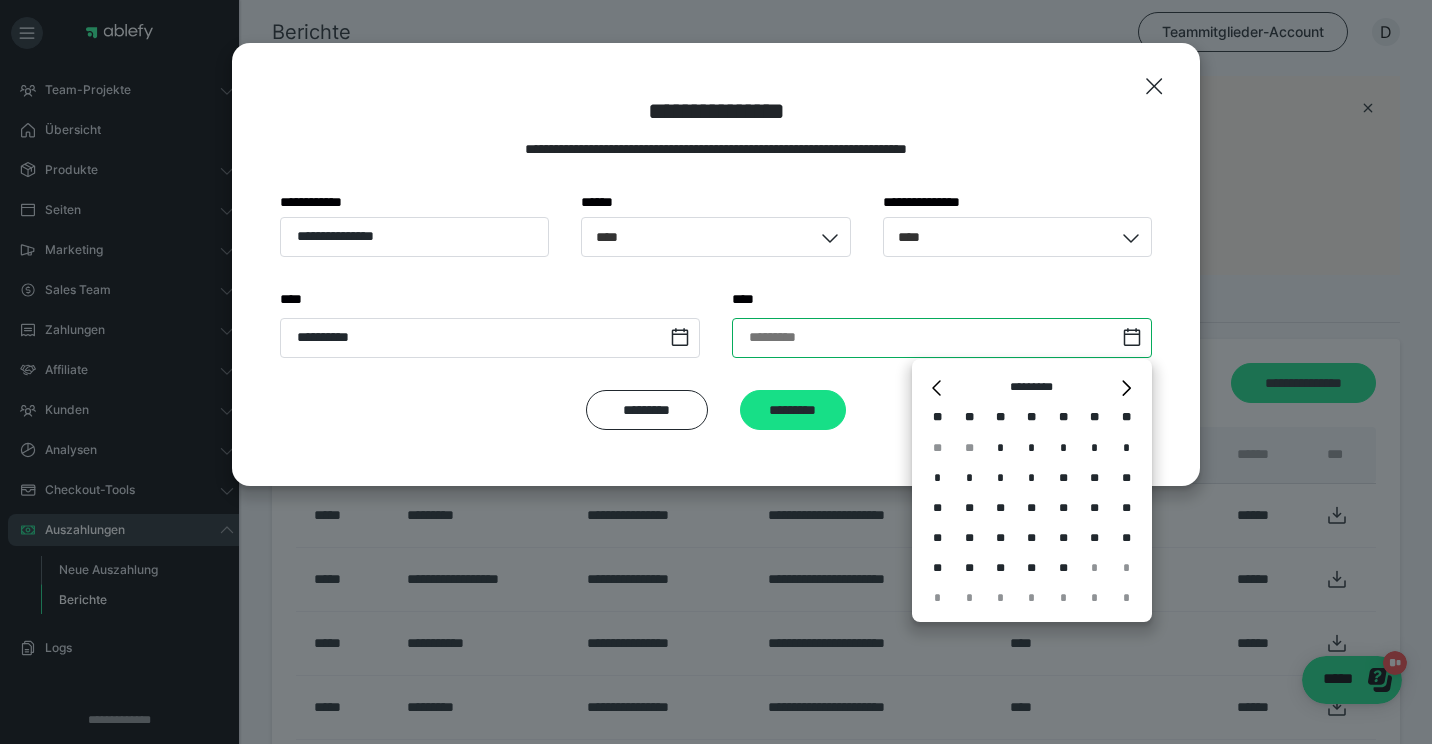 click at bounding box center (942, 338) 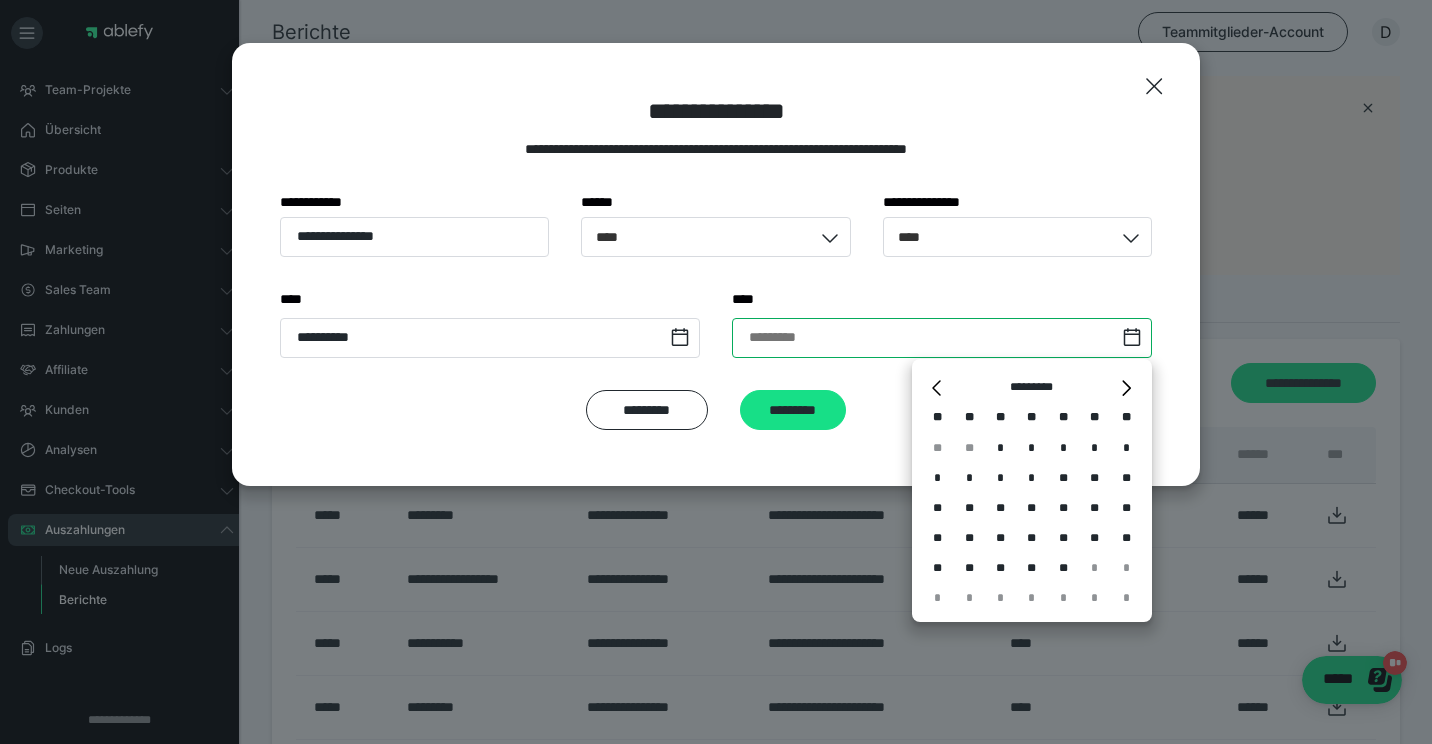 click at bounding box center [942, 338] 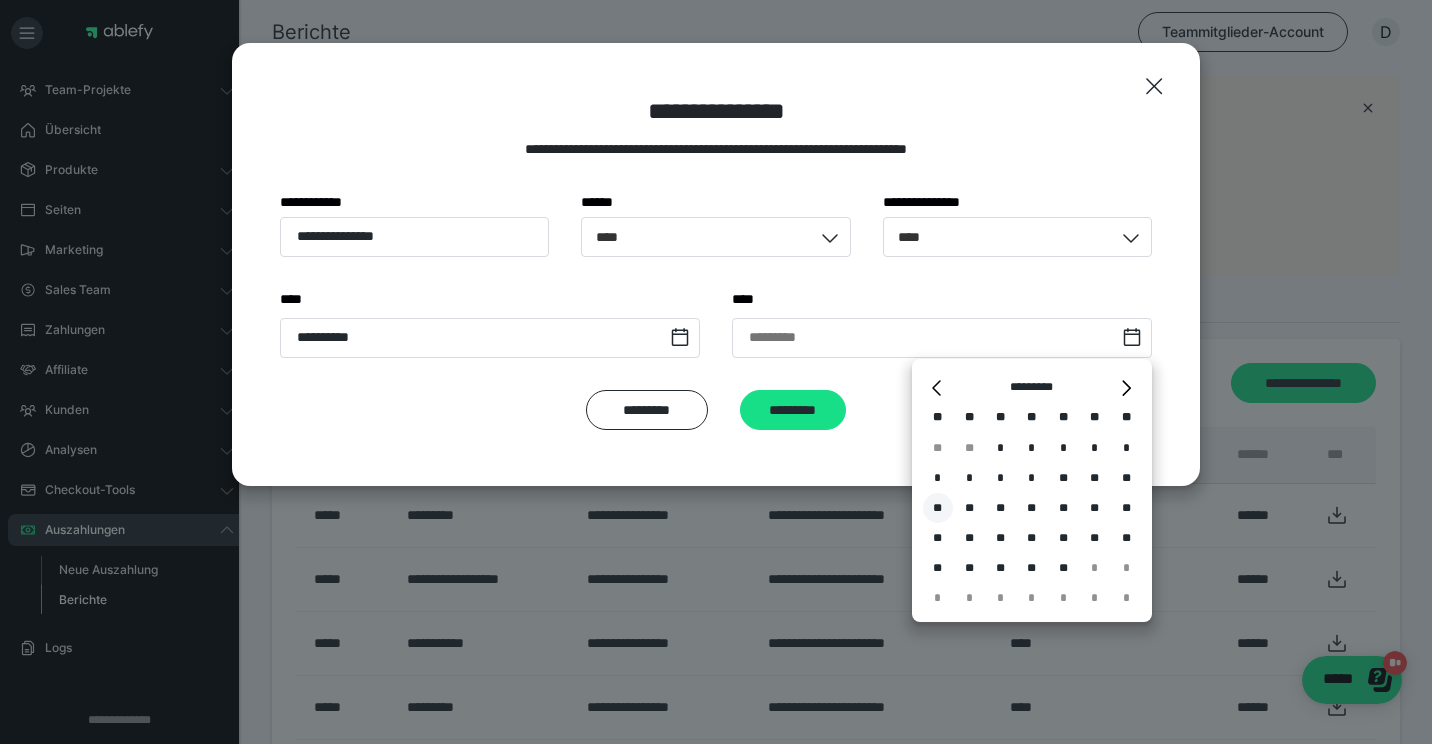click on "**" at bounding box center [938, 508] 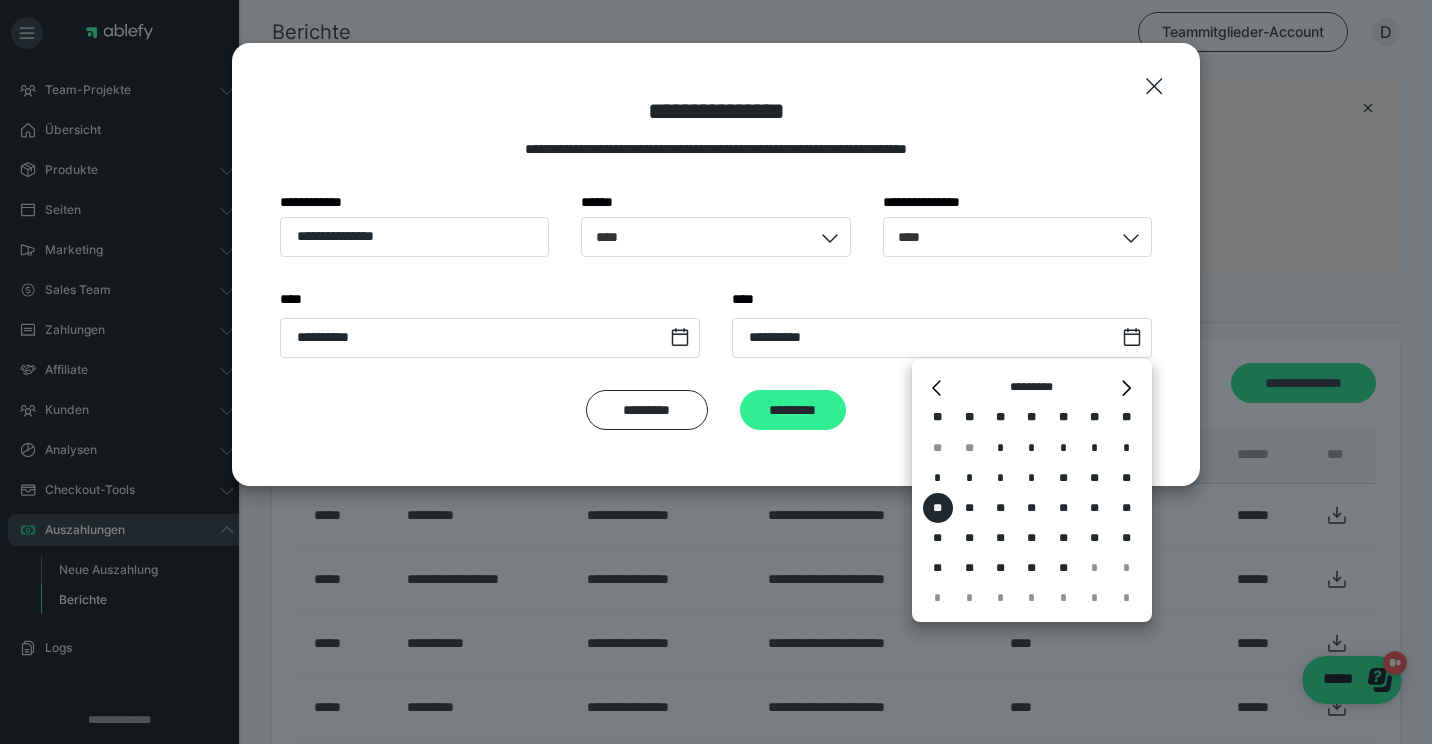 click on "*********" at bounding box center [793, 410] 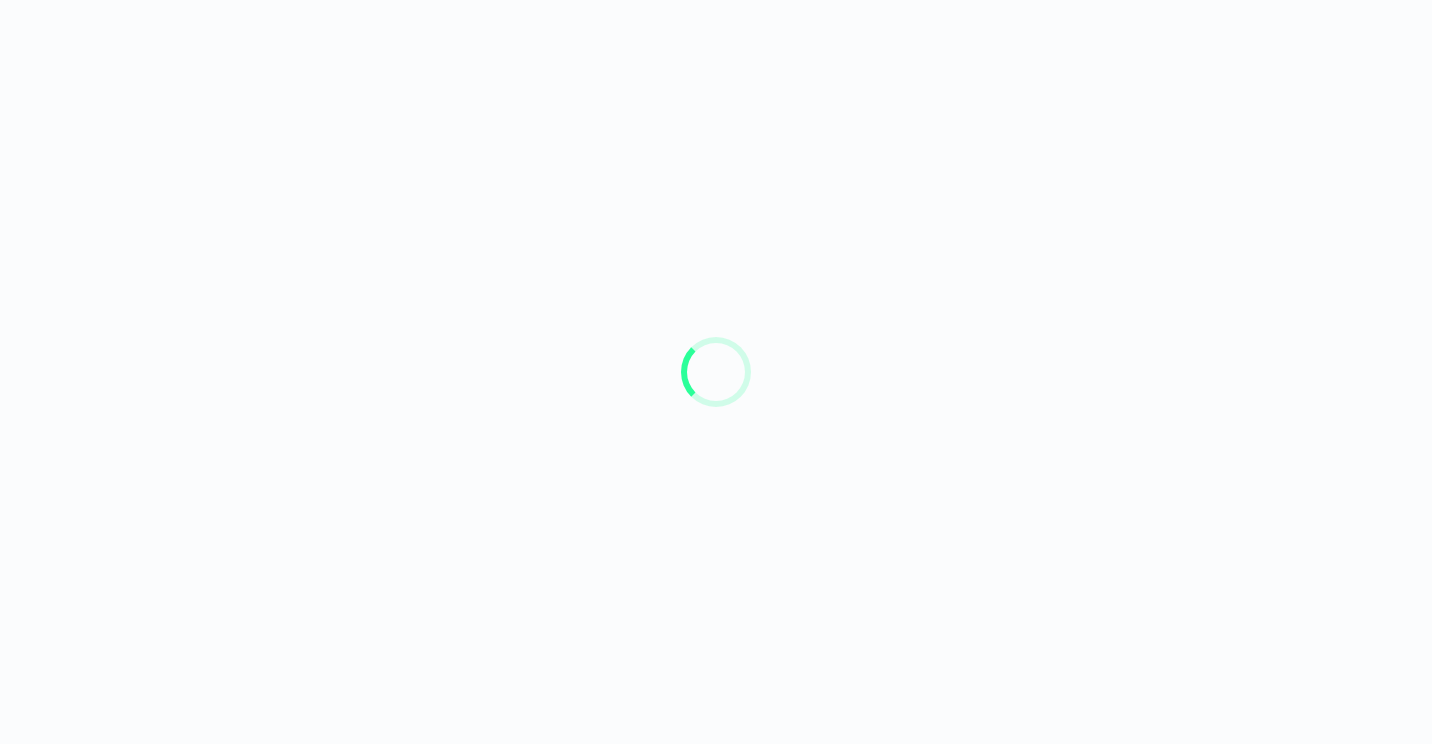 scroll, scrollTop: 0, scrollLeft: 0, axis: both 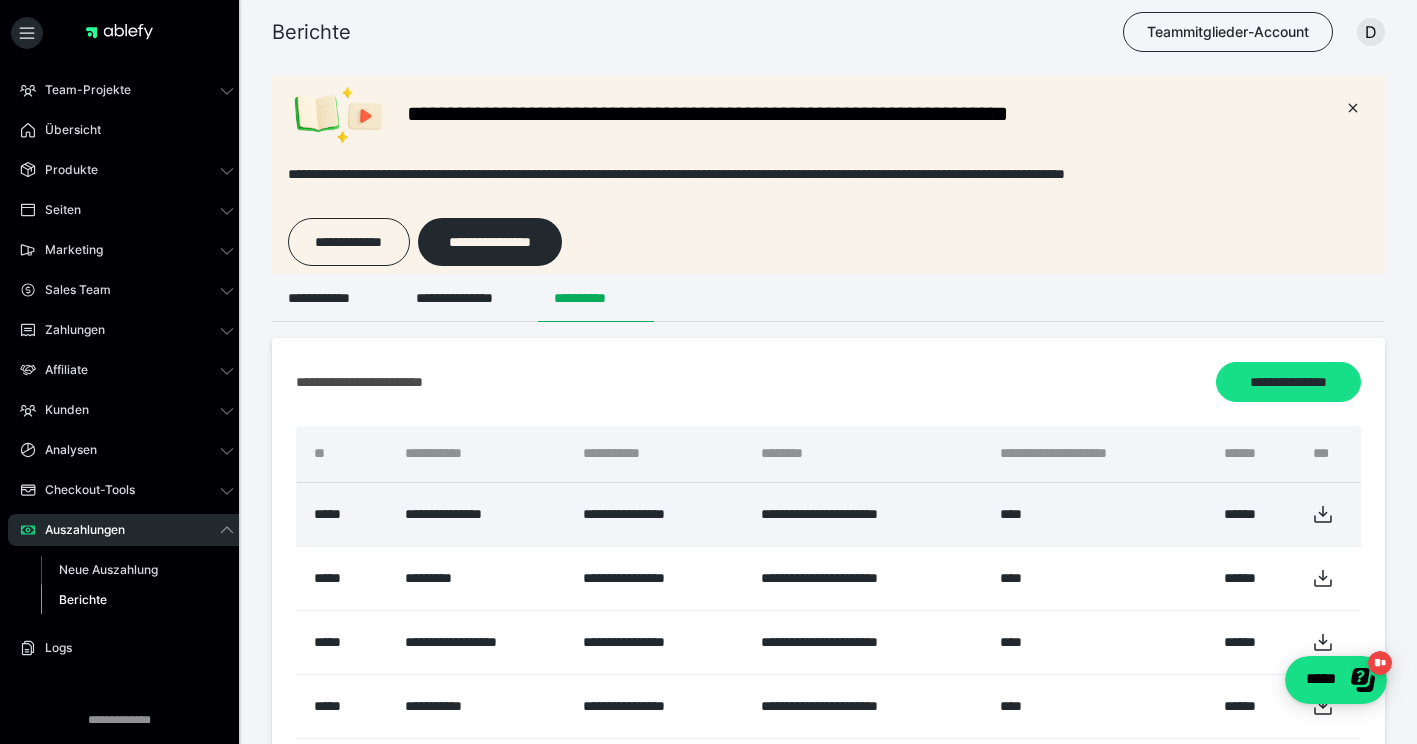 click at bounding box center (1329, 514) 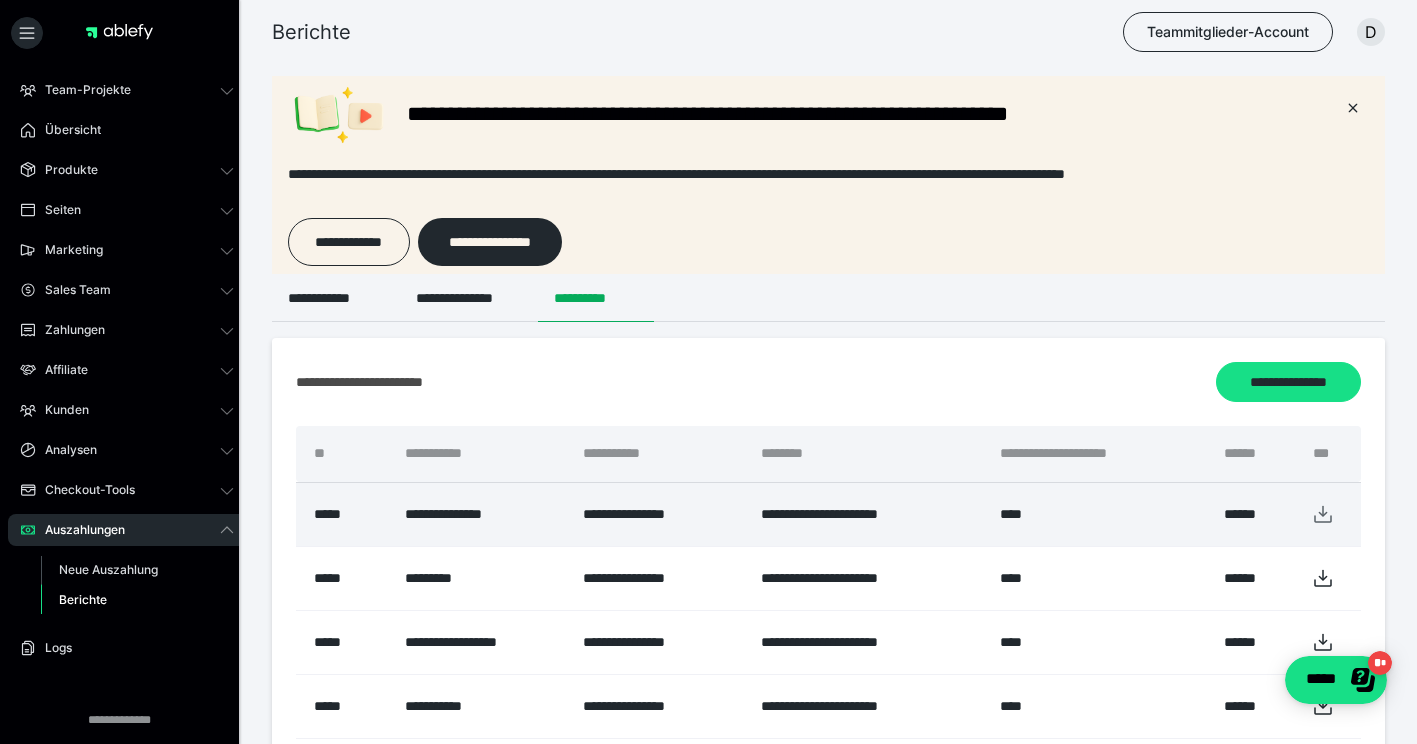 click 